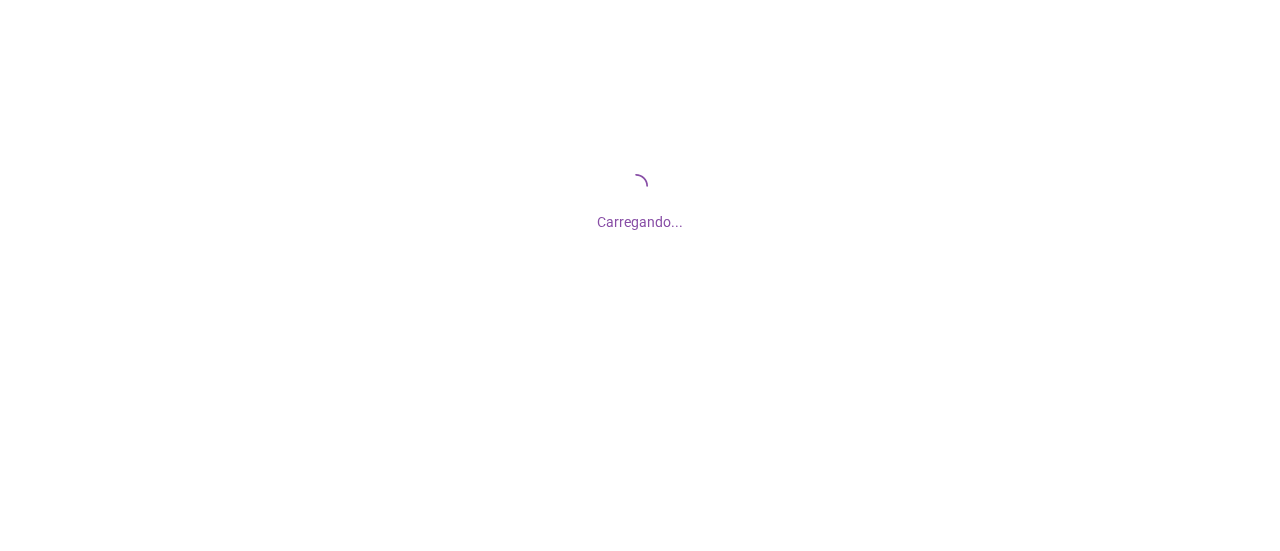 scroll, scrollTop: 0, scrollLeft: 0, axis: both 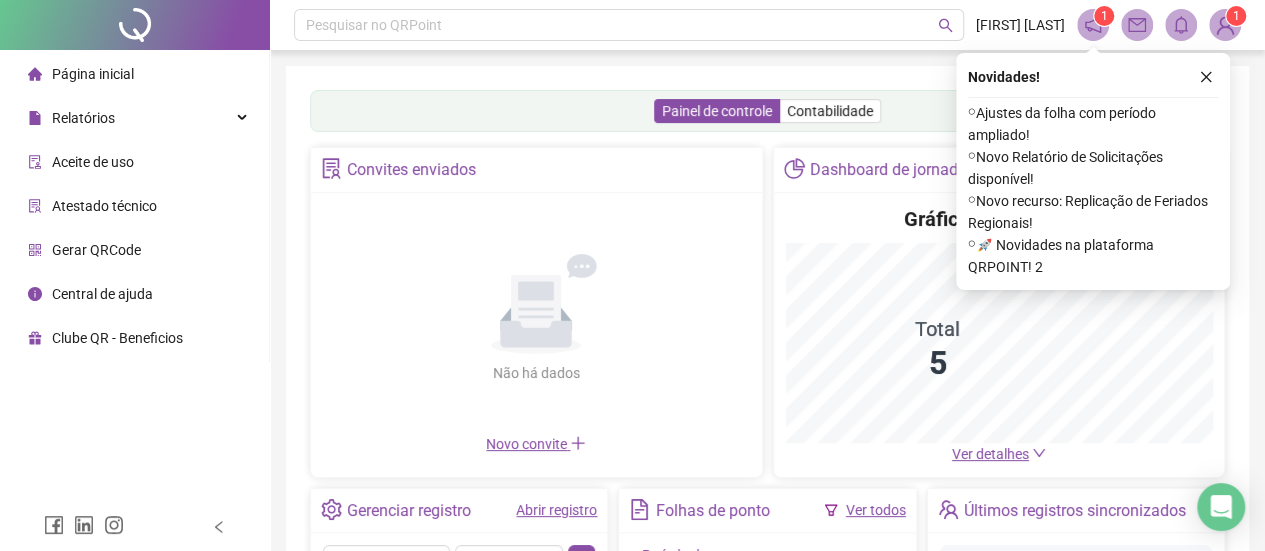 click on "Página inicial" at bounding box center (93, 74) 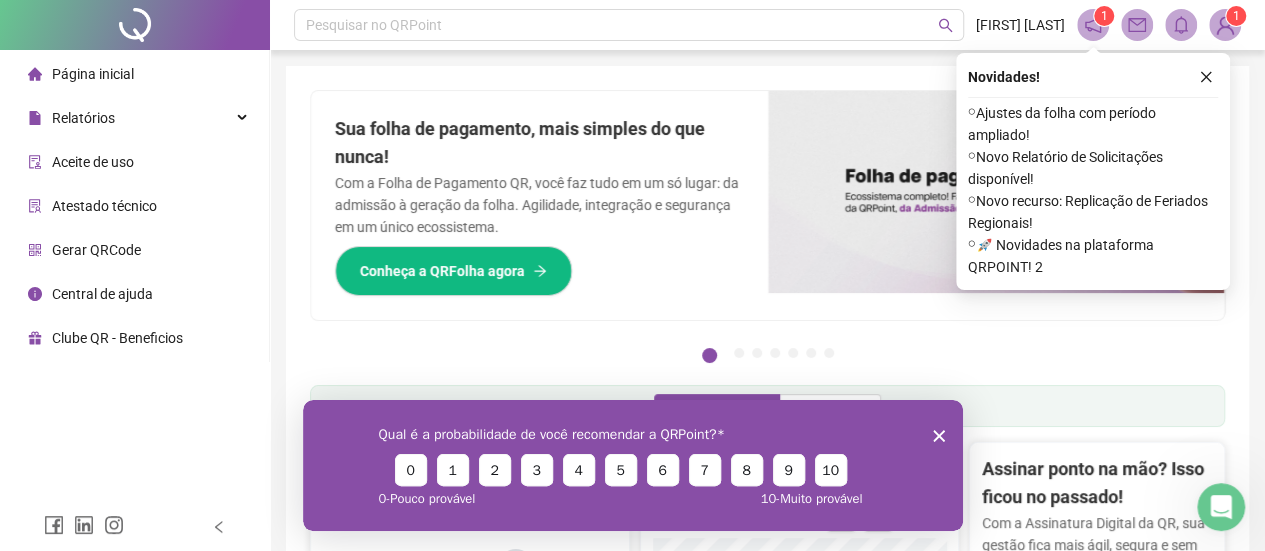 scroll, scrollTop: 0, scrollLeft: 0, axis: both 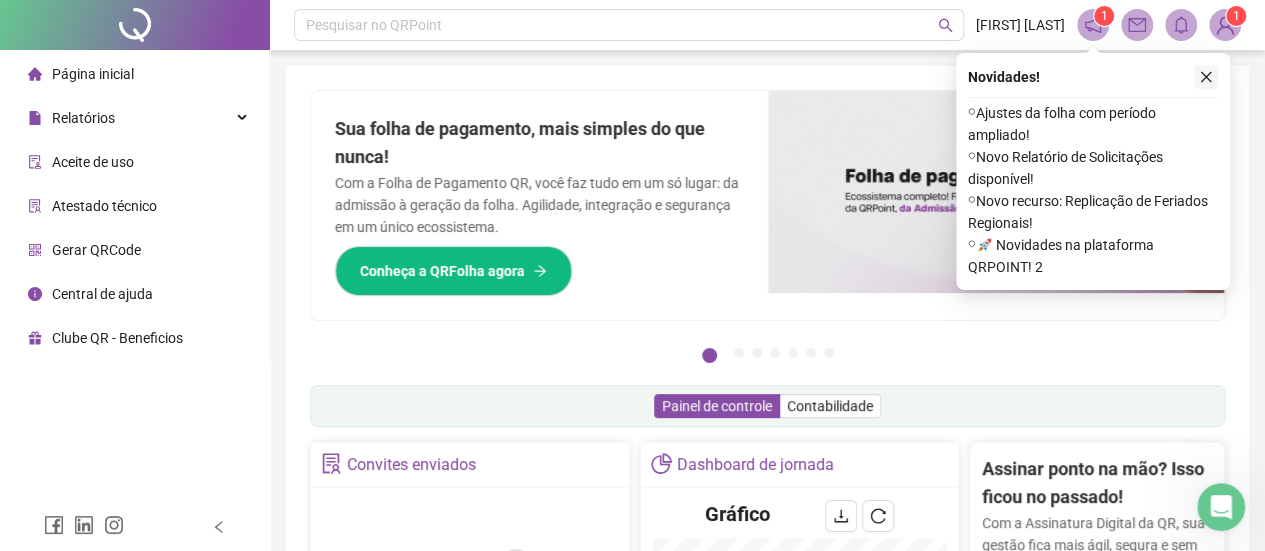 click 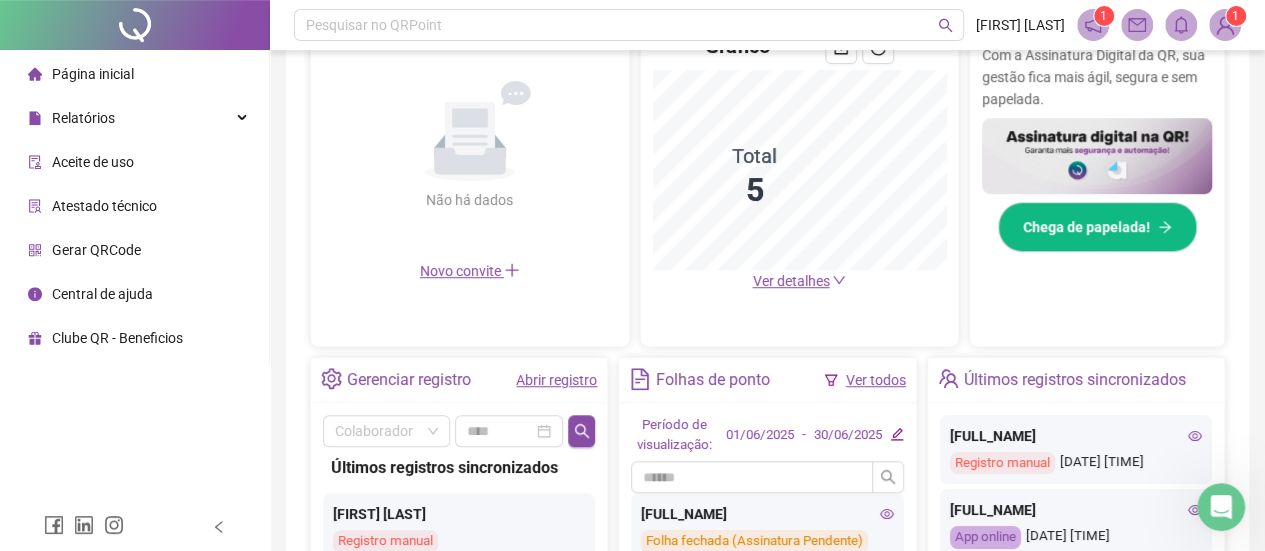 scroll, scrollTop: 500, scrollLeft: 0, axis: vertical 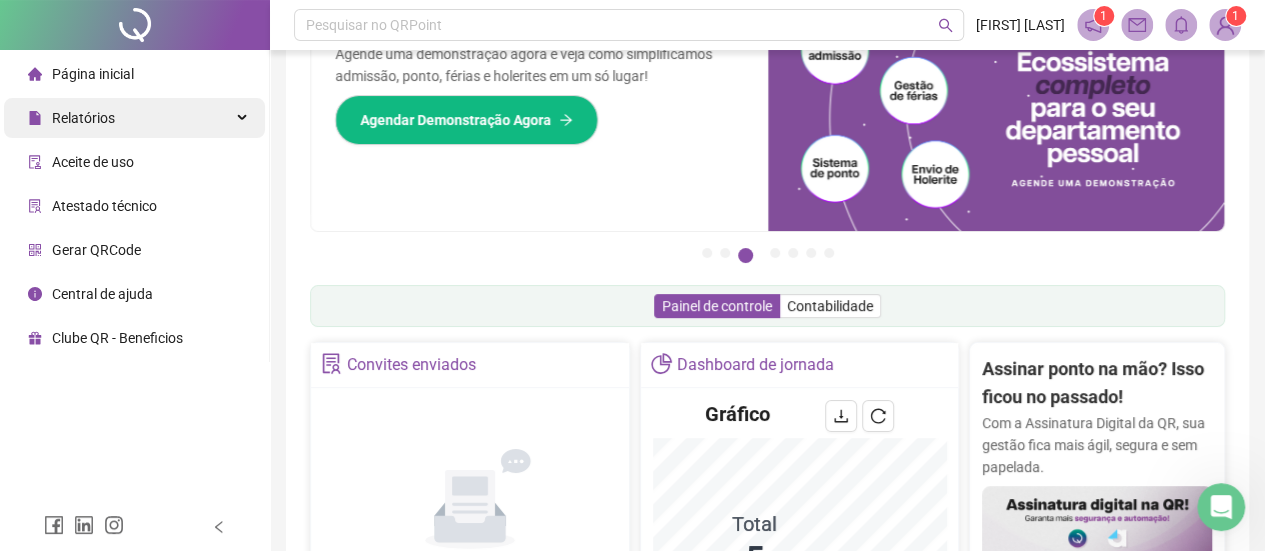 click on "Relatórios" at bounding box center (83, 118) 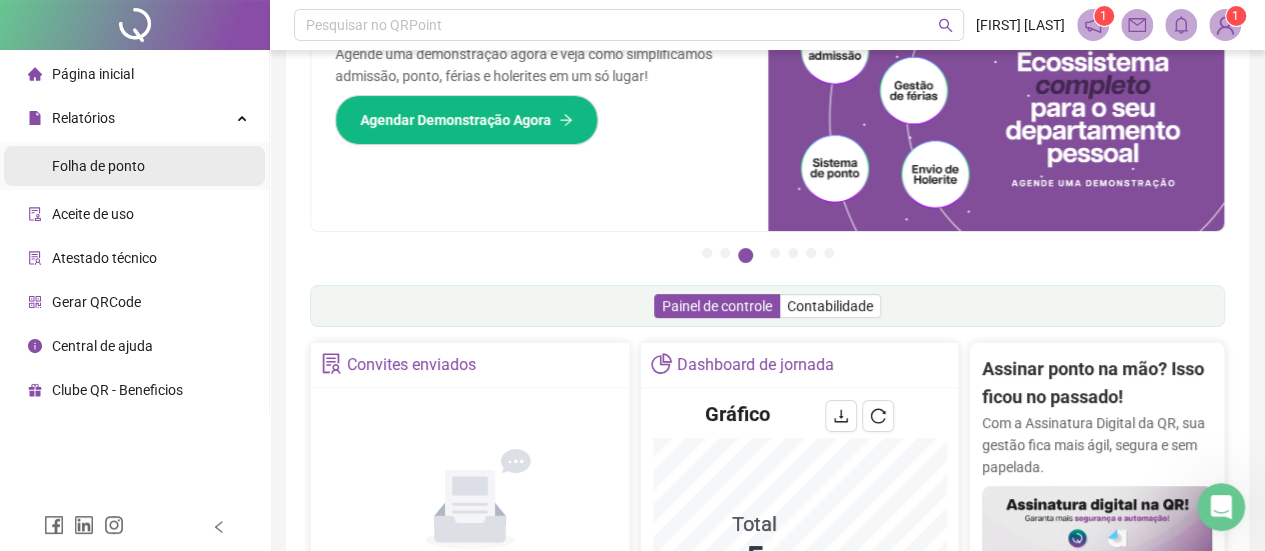 click on "Folha de ponto" at bounding box center [98, 166] 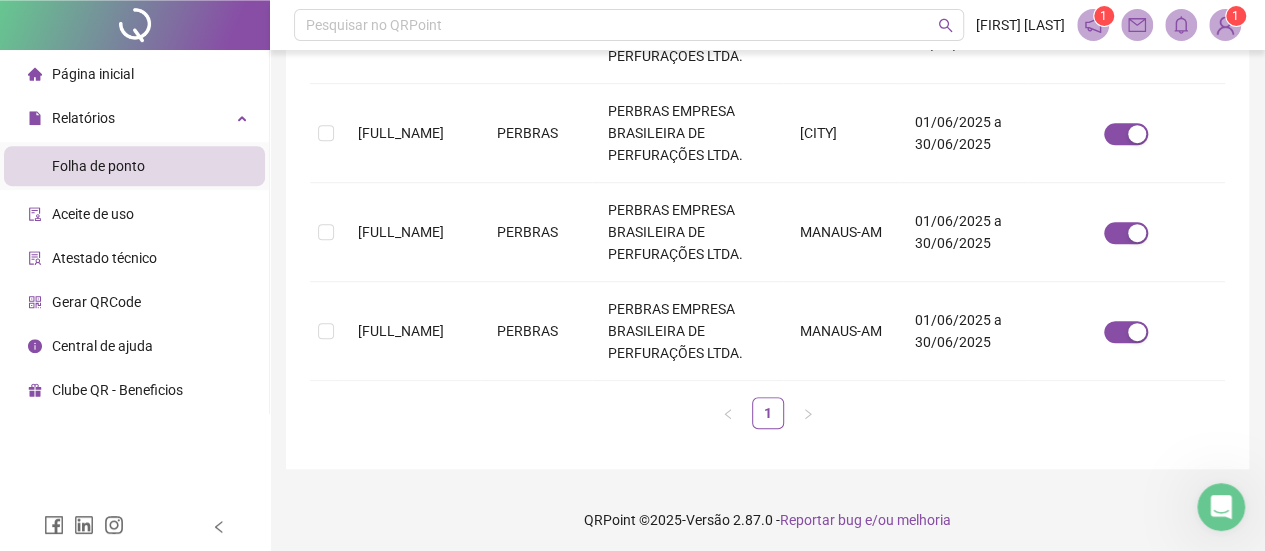 scroll, scrollTop: 564, scrollLeft: 0, axis: vertical 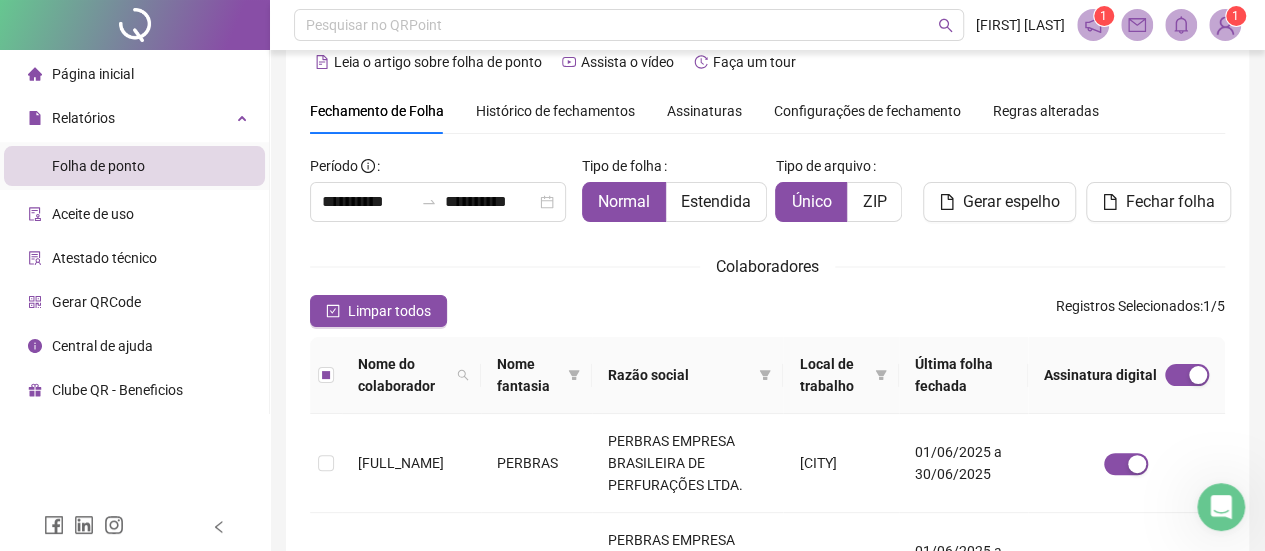 click on "Assinaturas" at bounding box center (704, 111) 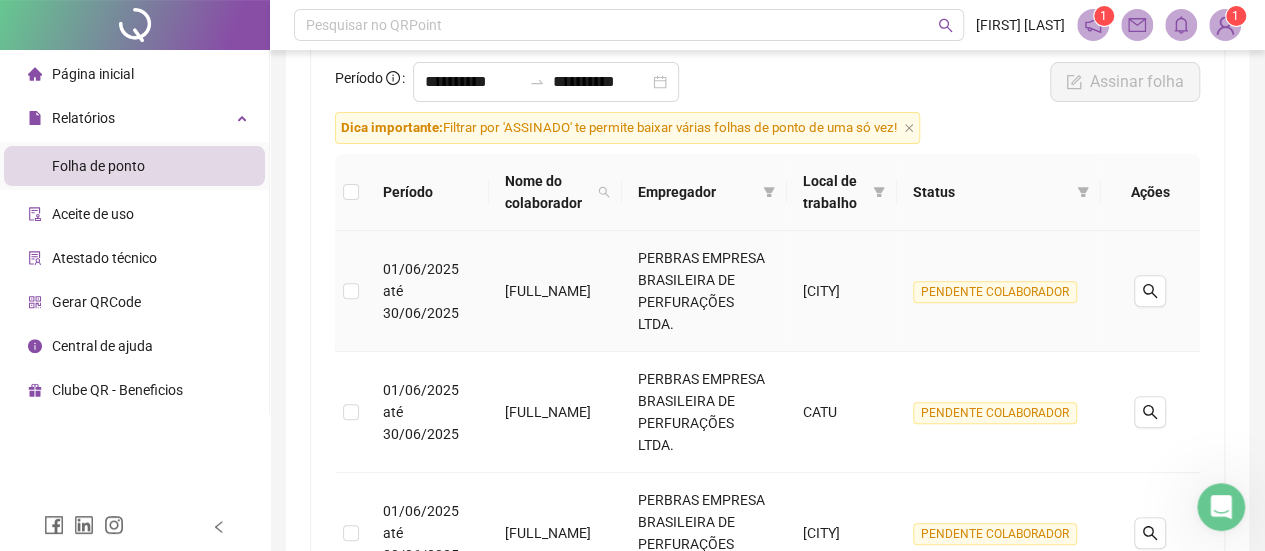 scroll, scrollTop: 334, scrollLeft: 0, axis: vertical 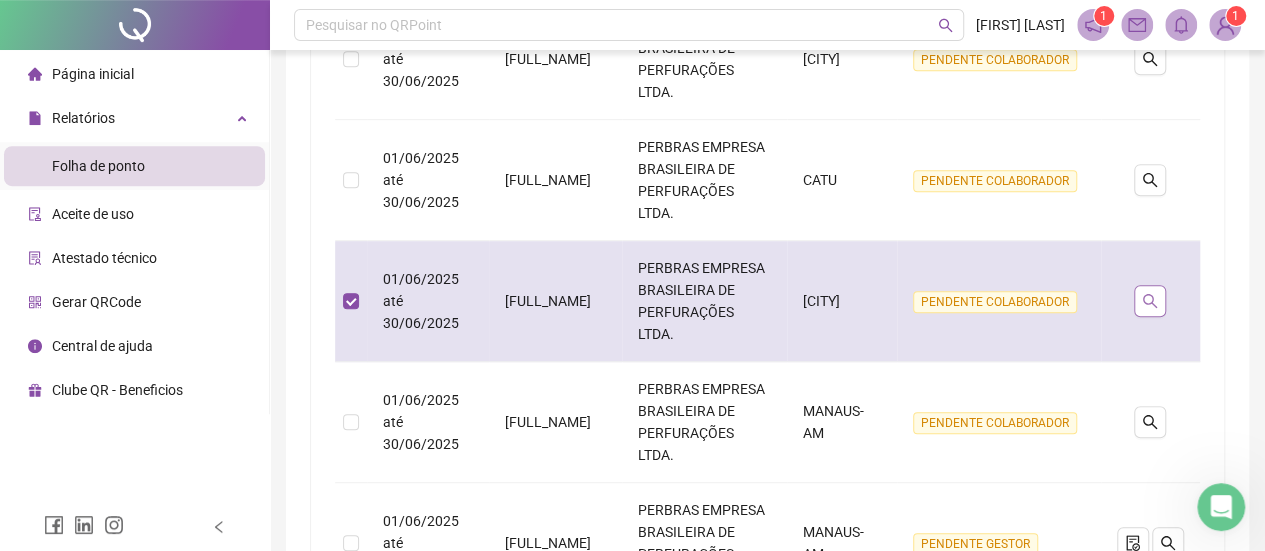 click 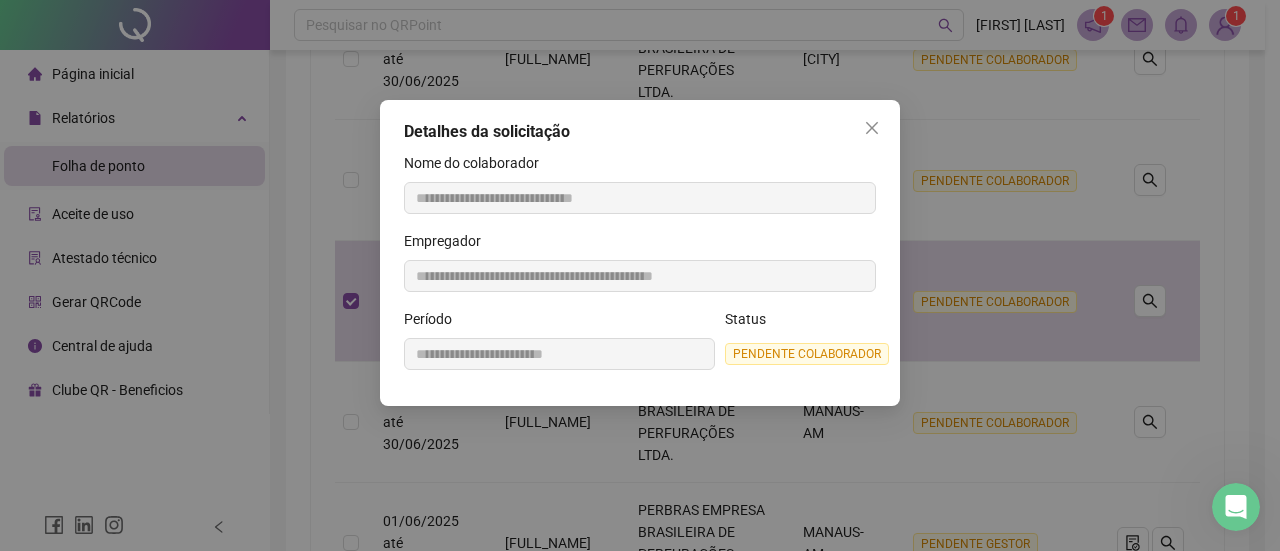 click on "PENDENTE COLABORADOR" at bounding box center (807, 354) 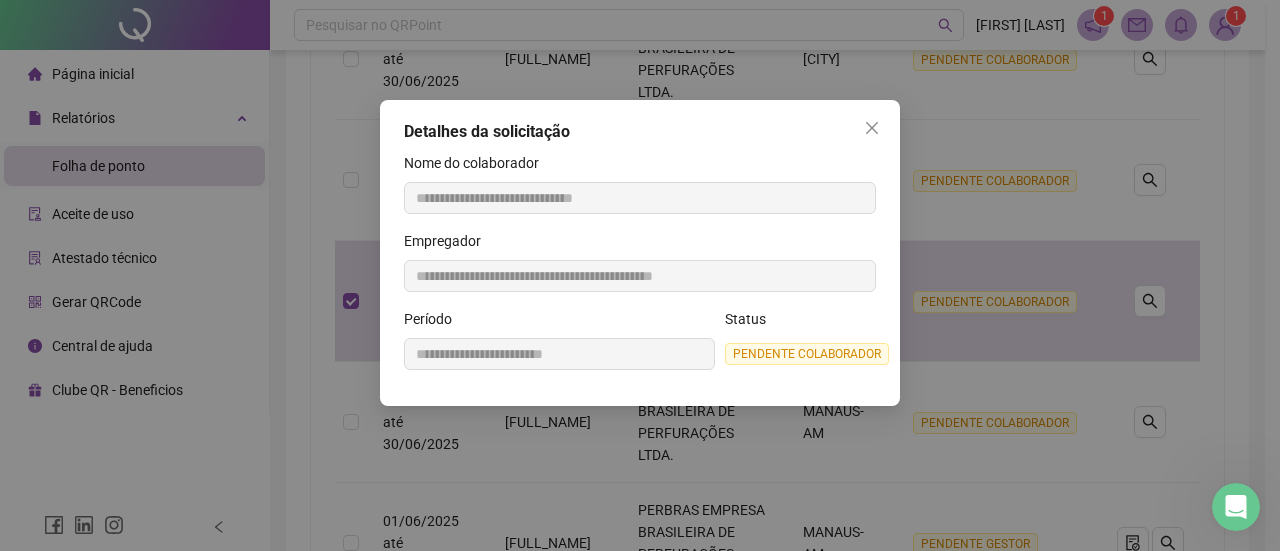 click 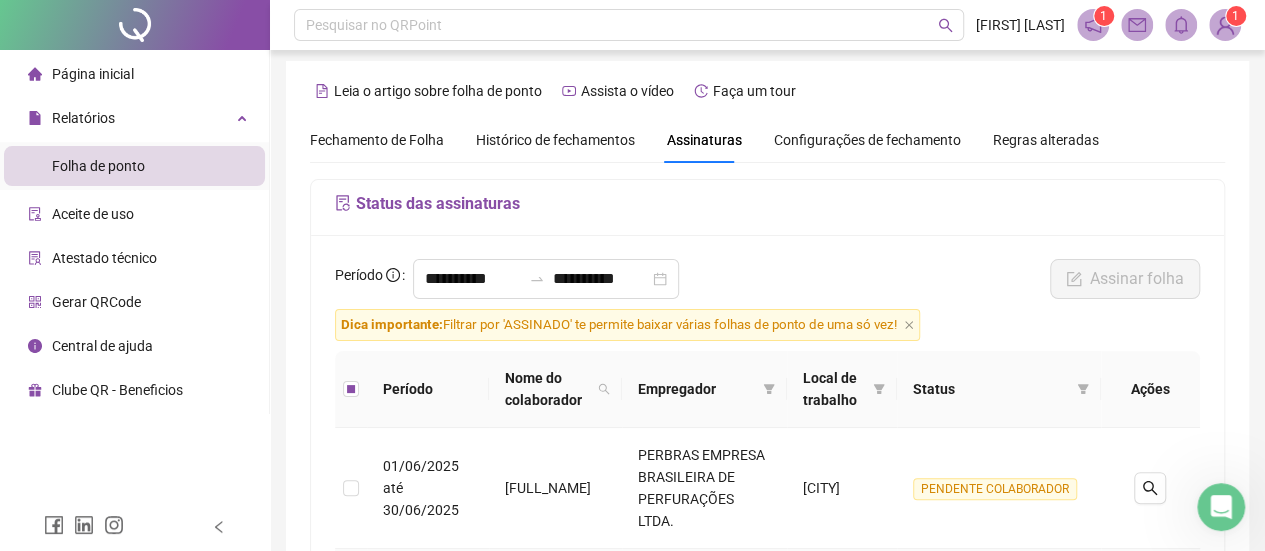 scroll, scrollTop: 0, scrollLeft: 0, axis: both 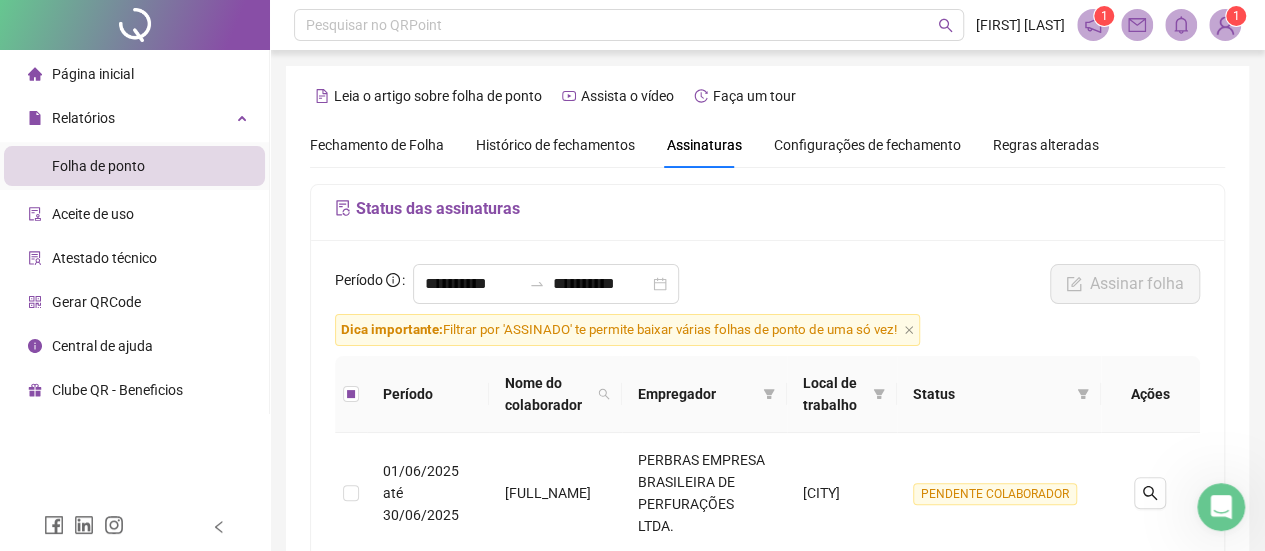 click on "Fechamento de Folha" at bounding box center (377, 145) 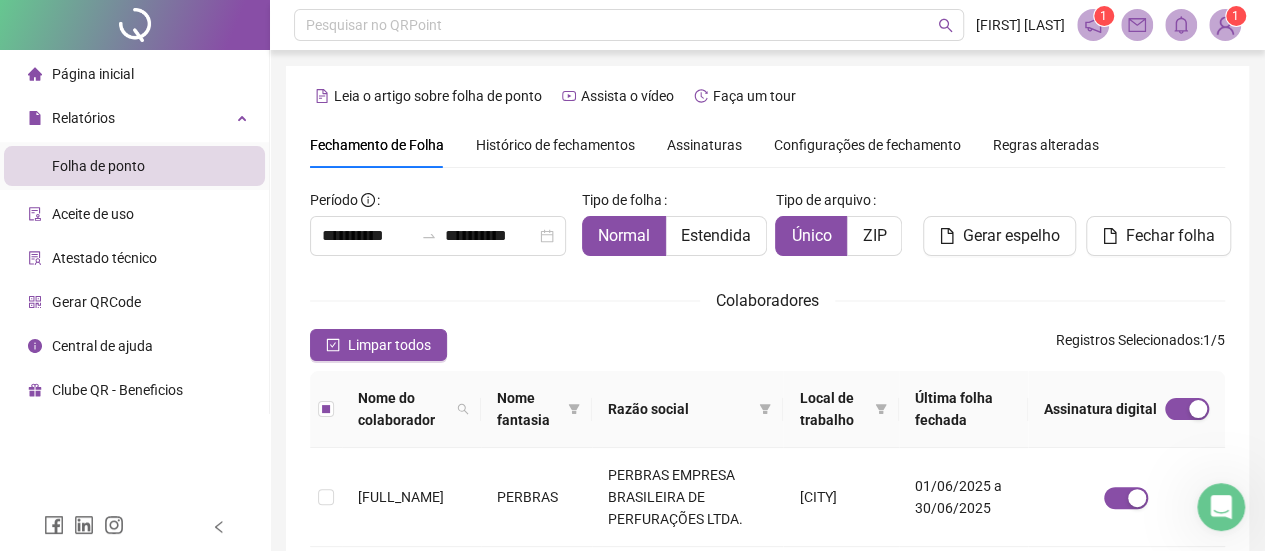 scroll, scrollTop: 134, scrollLeft: 0, axis: vertical 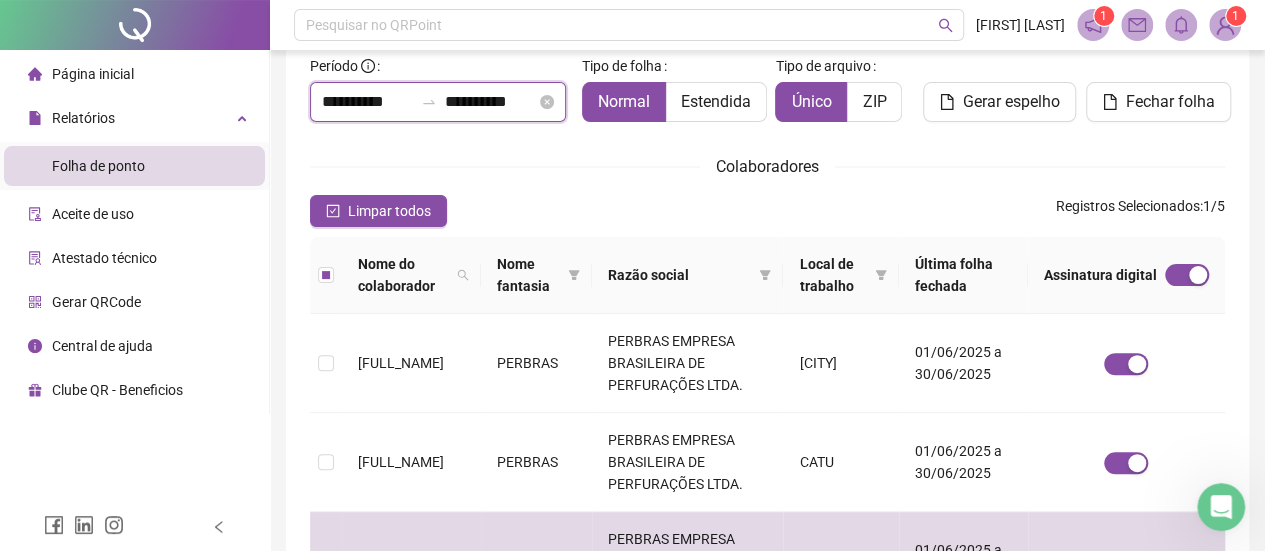 click on "**********" at bounding box center [367, 102] 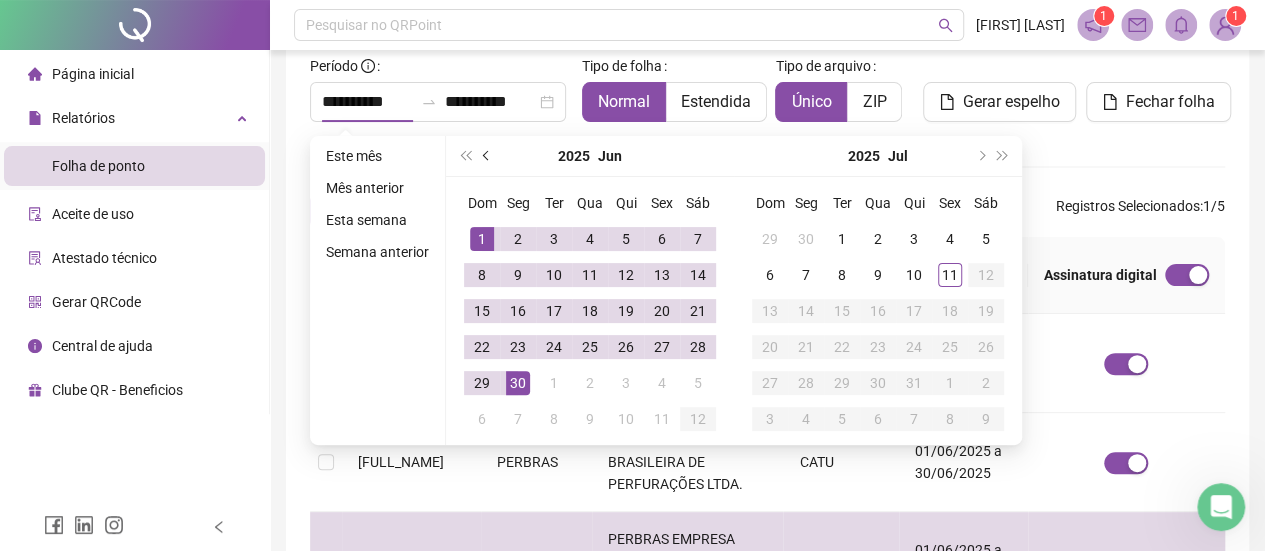 click at bounding box center [488, 156] 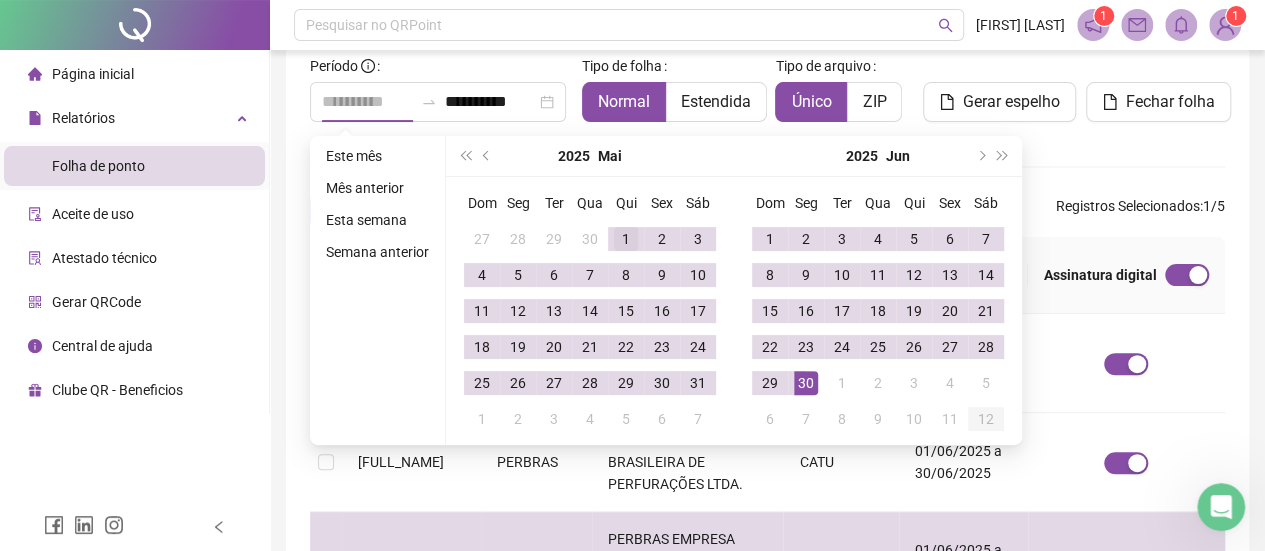 type on "**********" 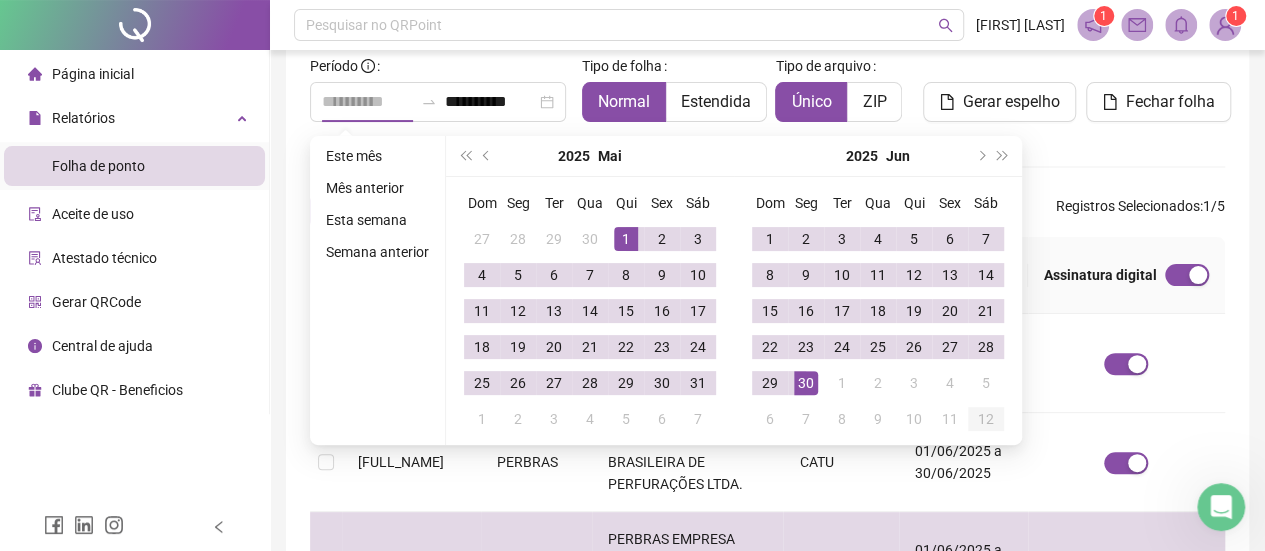 click on "1" at bounding box center [626, 239] 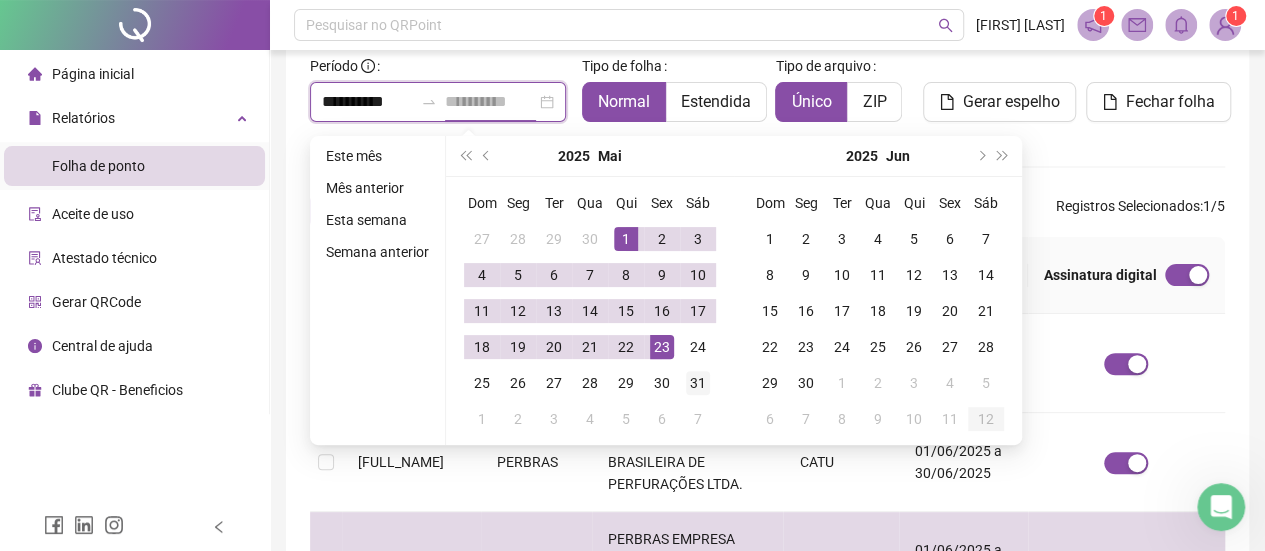 type on "**********" 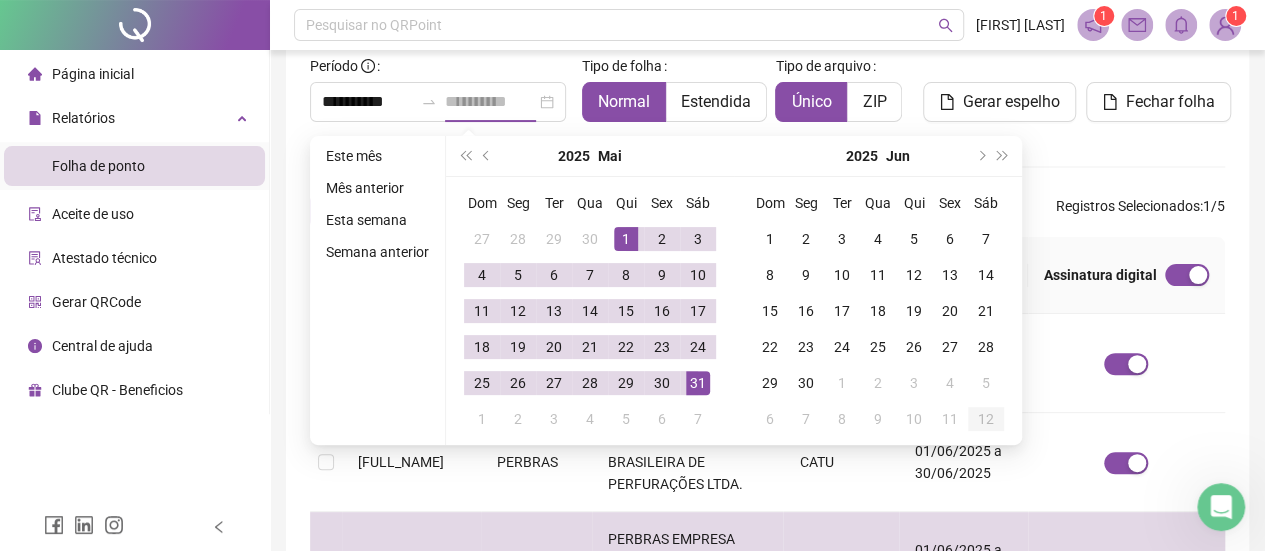 click on "31" at bounding box center [698, 383] 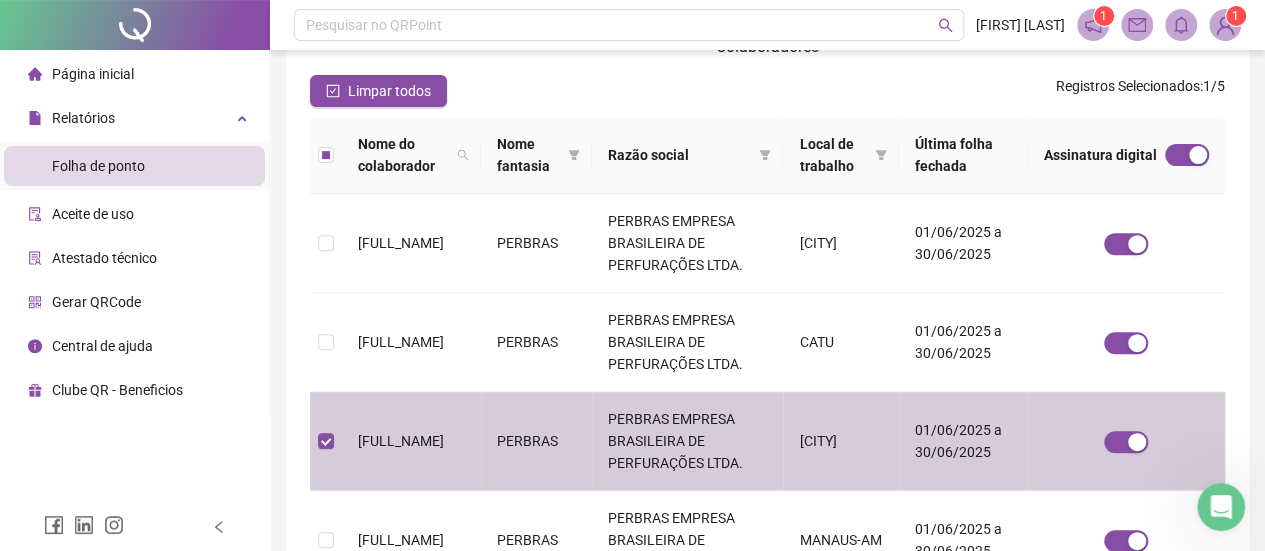 scroll, scrollTop: 134, scrollLeft: 0, axis: vertical 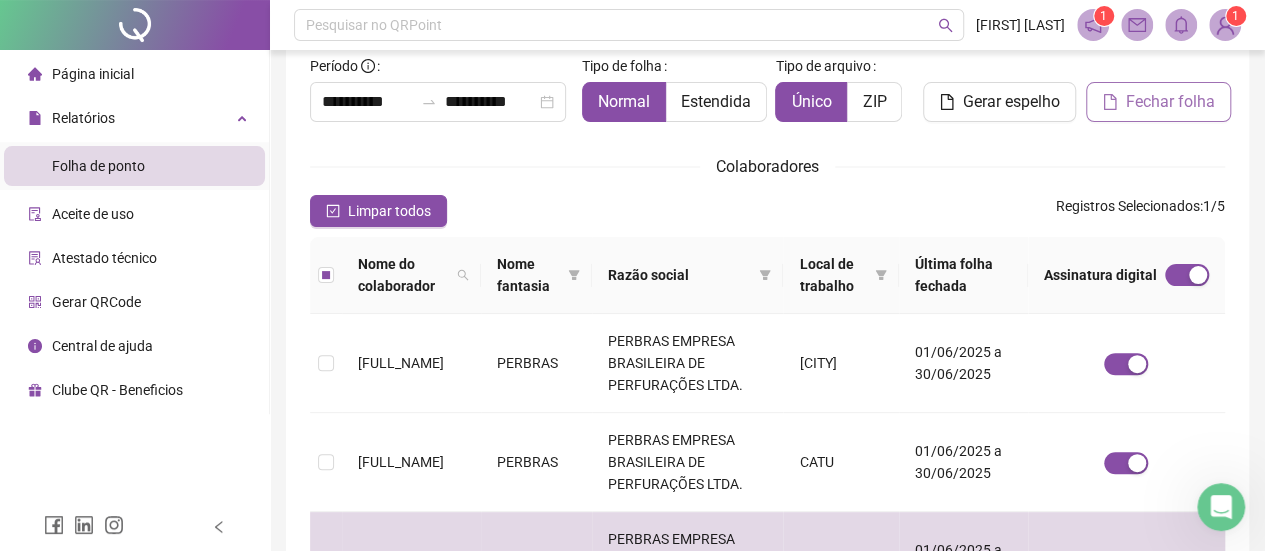 click on "Fechar folha" at bounding box center (1170, 102) 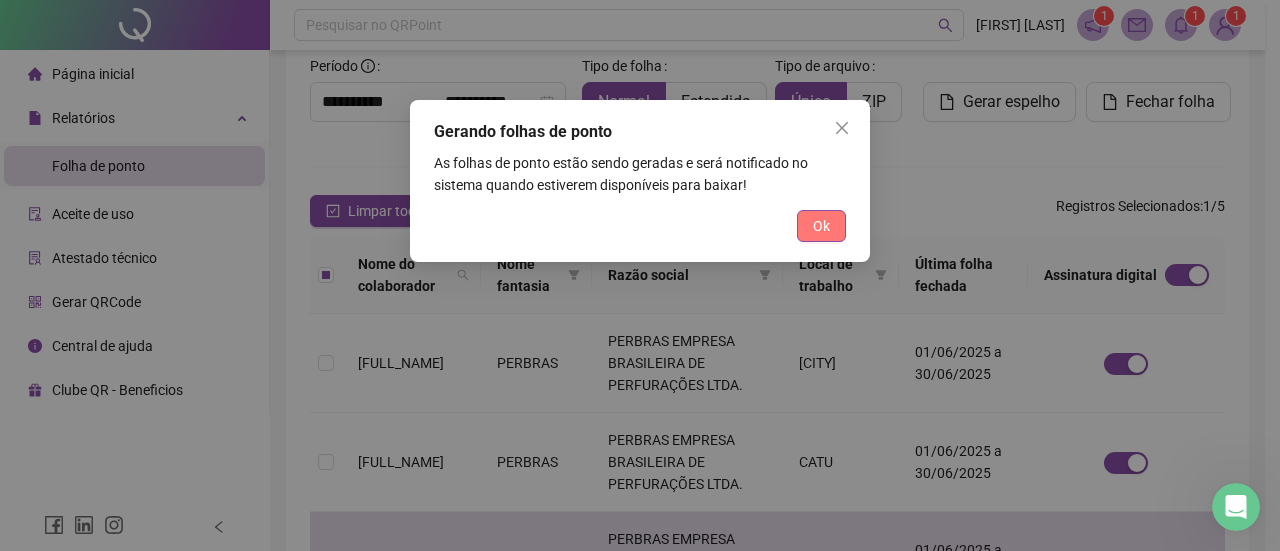 click on "Ok" at bounding box center [821, 226] 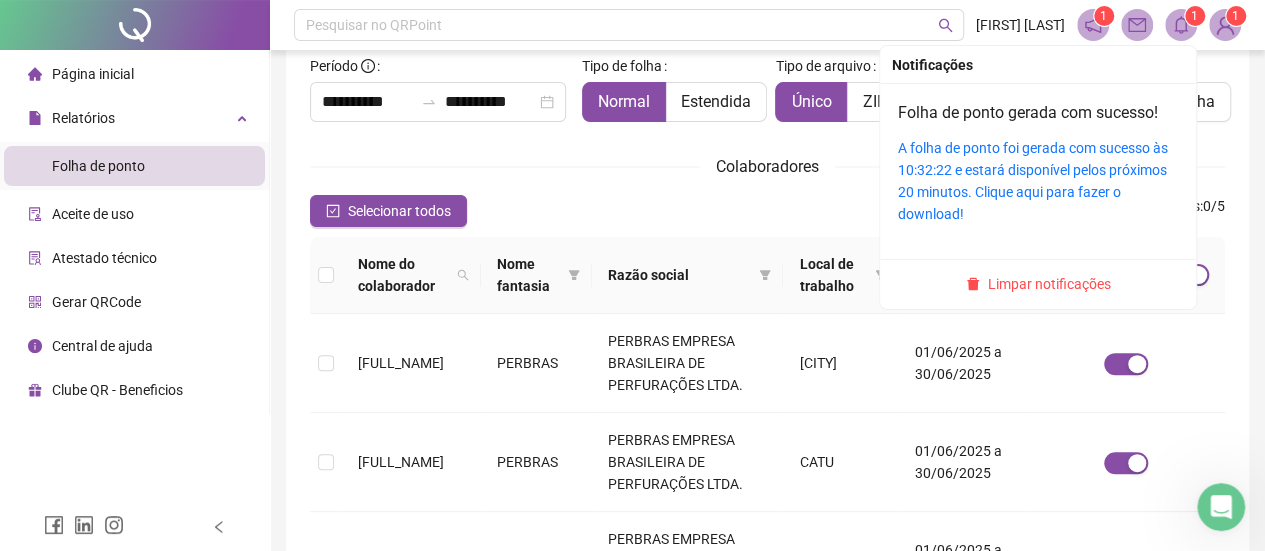 click 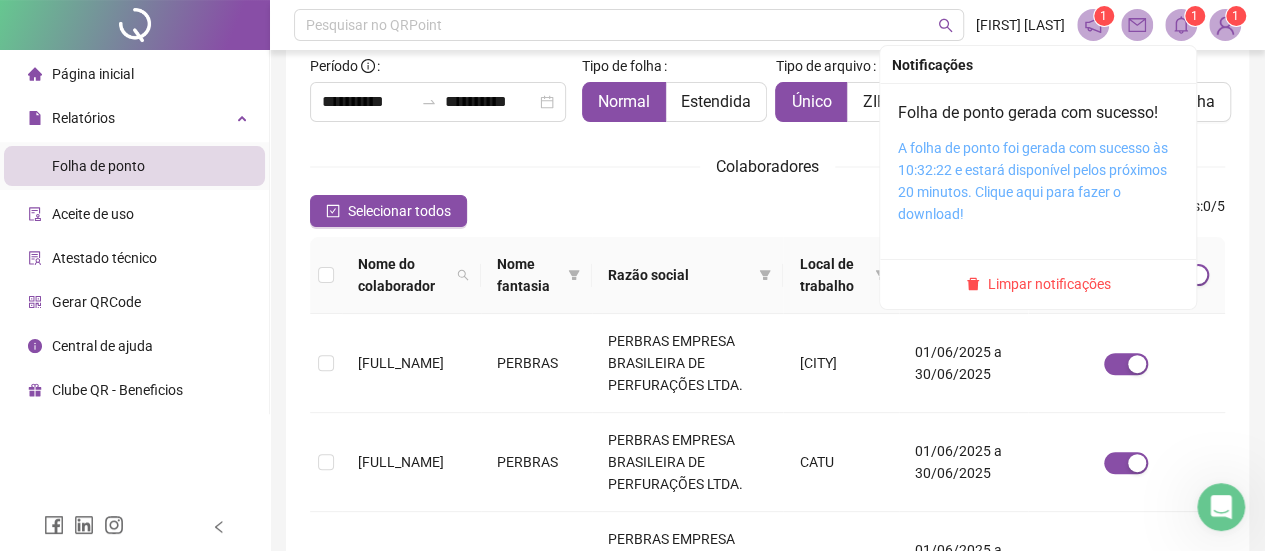 click on "A folha de ponto foi gerada com sucesso às 10:32:22 e estará disponível pelos próximos 20 minutos.
Clique aqui para fazer o download!" at bounding box center [1033, 181] 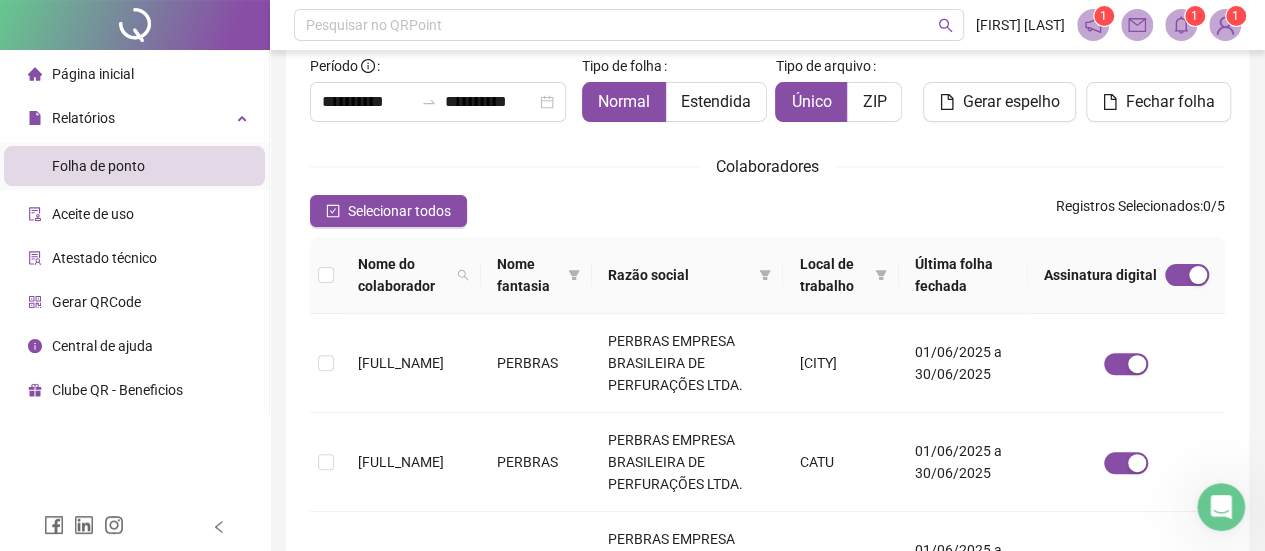 click on "Página inicial Relatórios Folha de ponto Aceite de uso Atestado técnico Gerar QRCode Central de ajuda Clube QR - Beneficios" at bounding box center [135, 251] 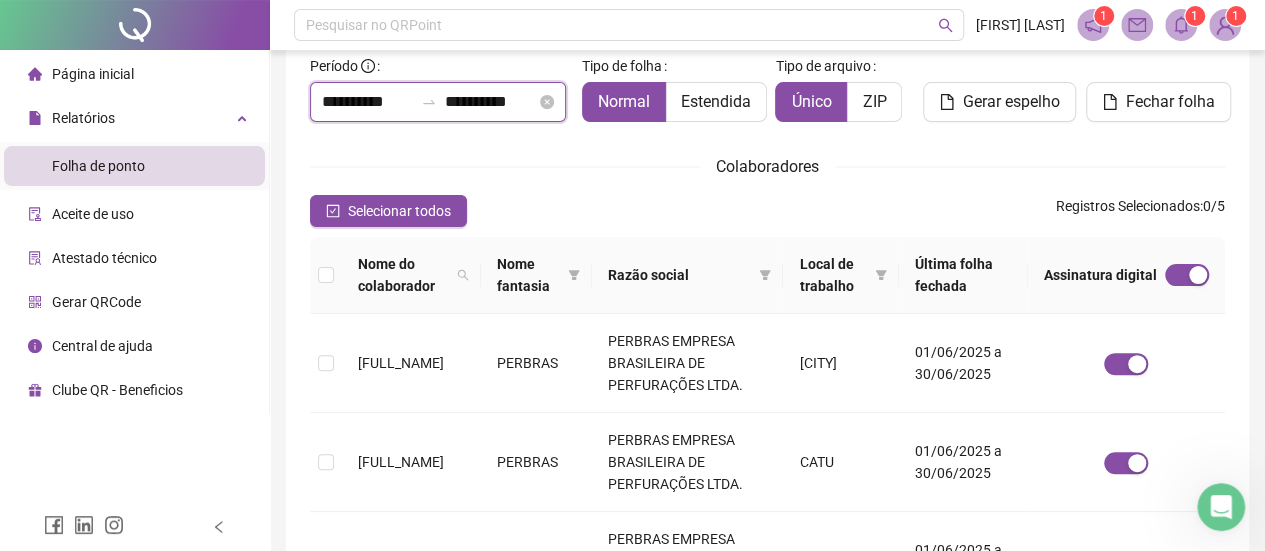 click on "**********" at bounding box center (367, 102) 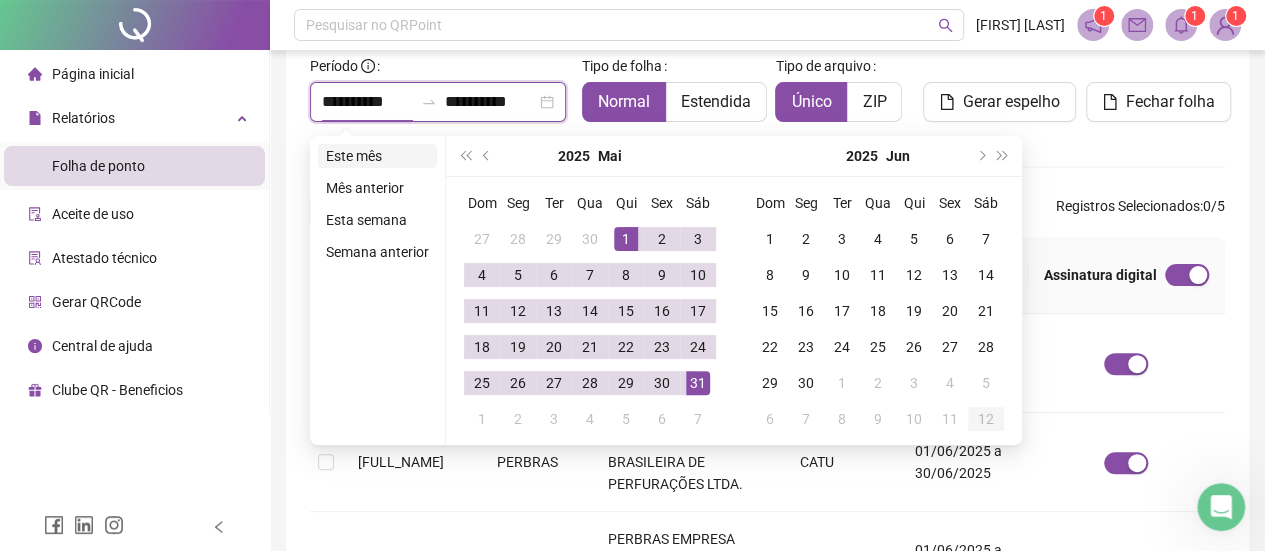type on "**********" 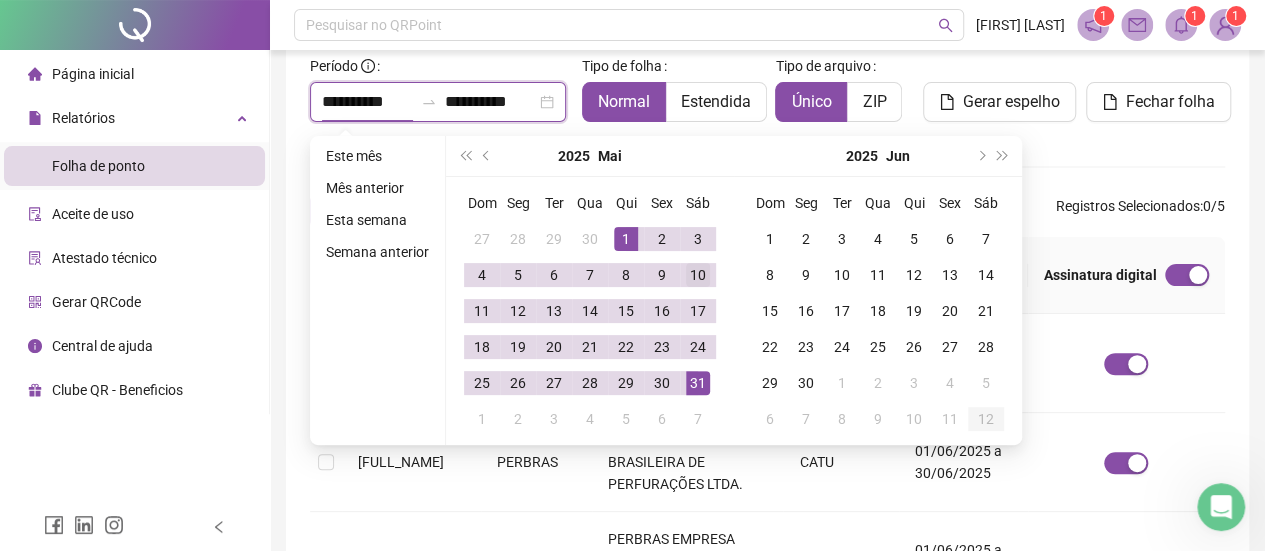 type on "**********" 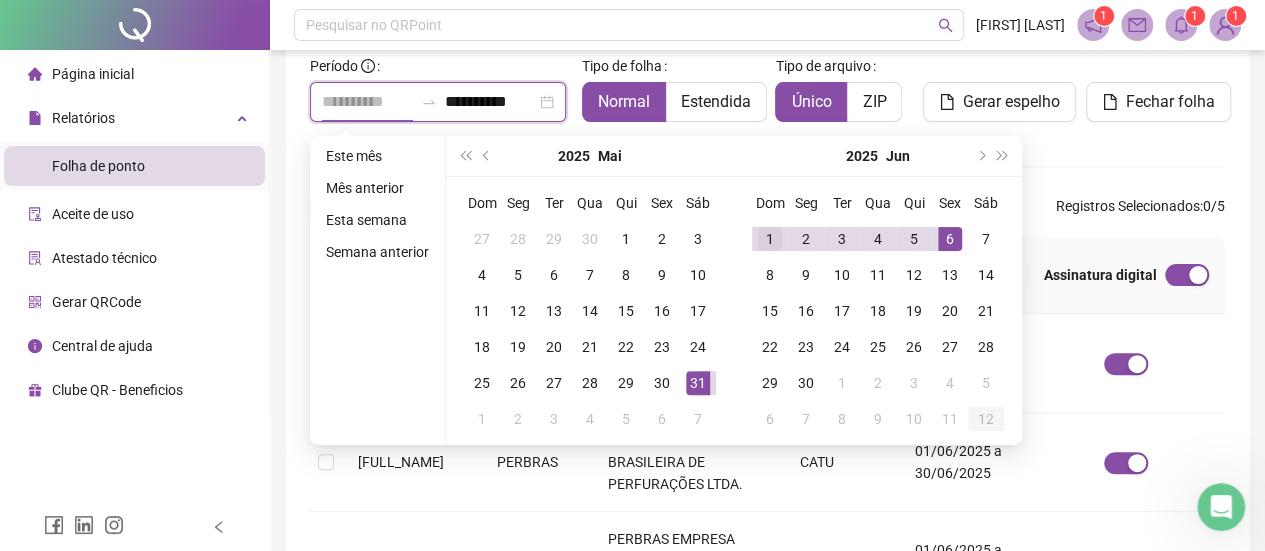 type on "**********" 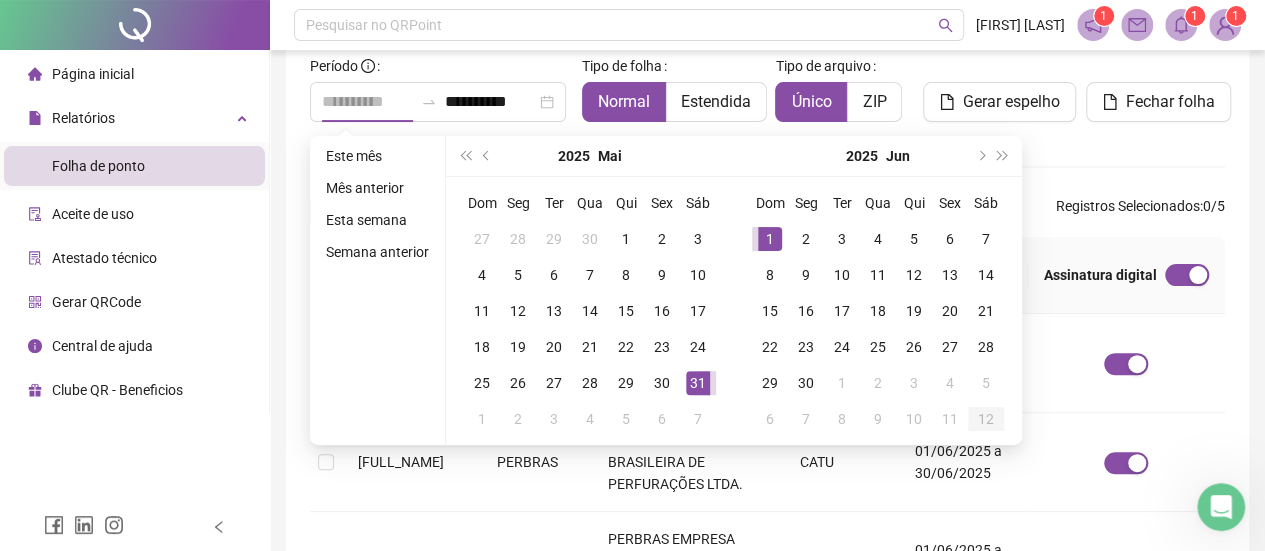 click on "1" at bounding box center (770, 239) 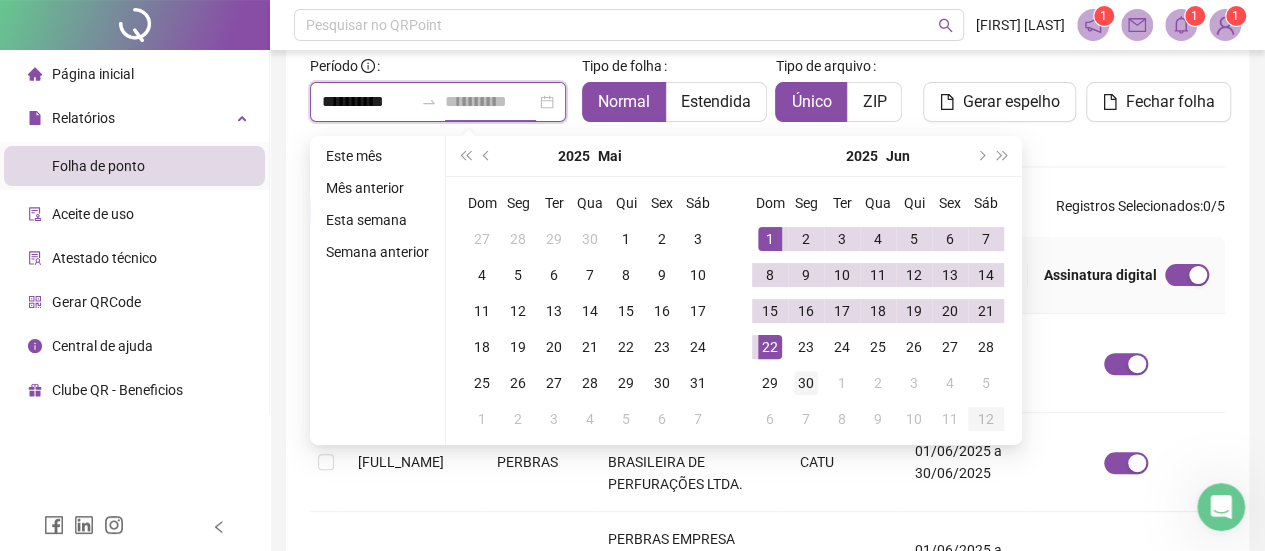 type on "**********" 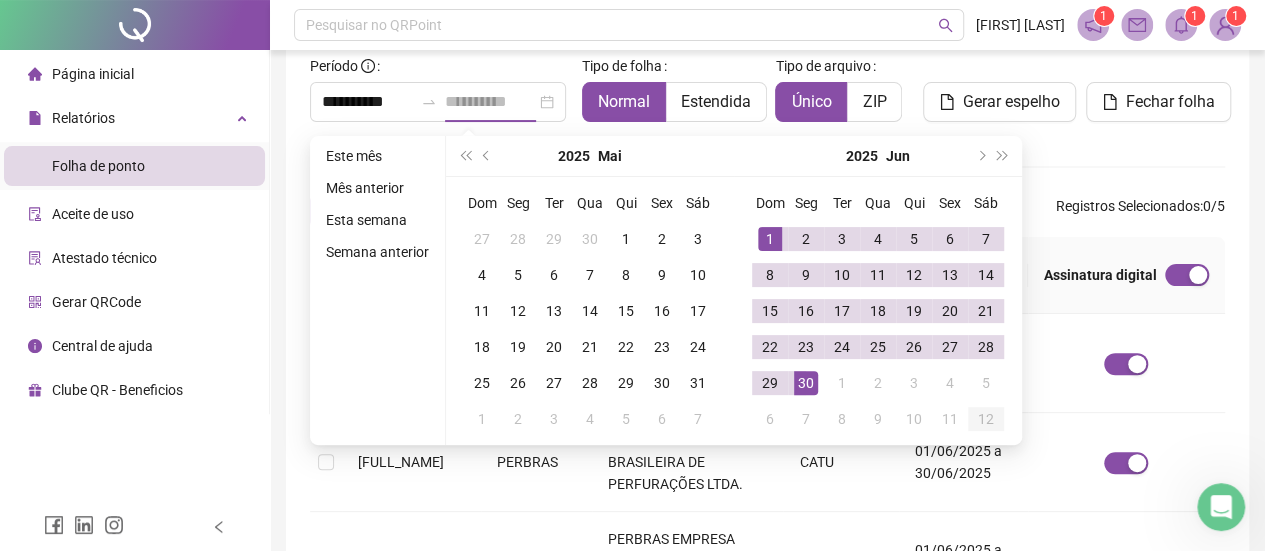 click on "30" at bounding box center [806, 383] 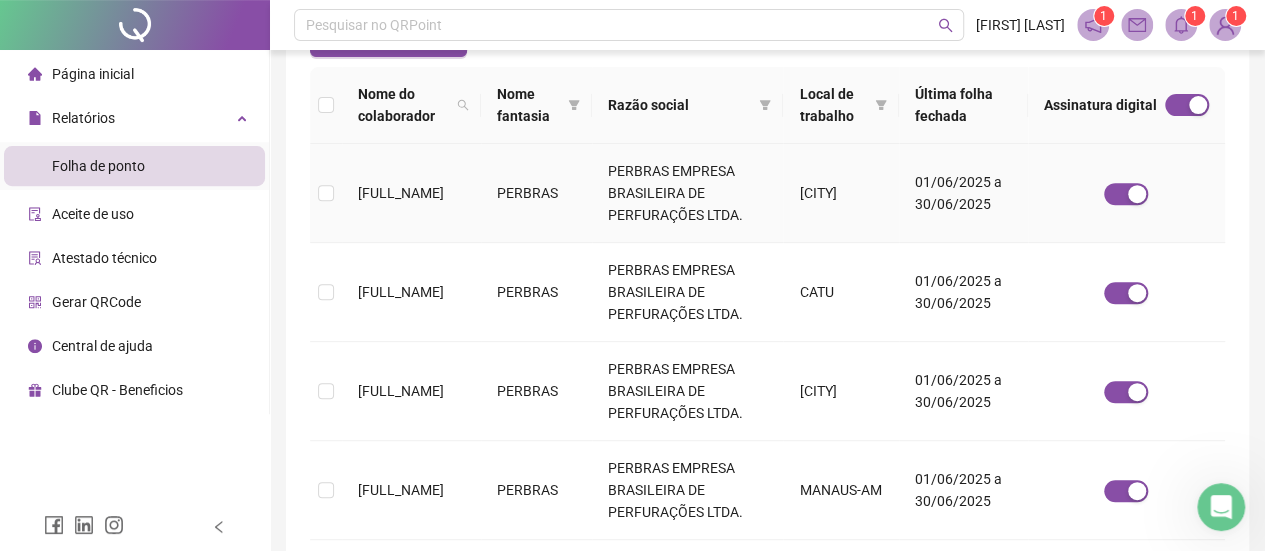scroll, scrollTop: 334, scrollLeft: 0, axis: vertical 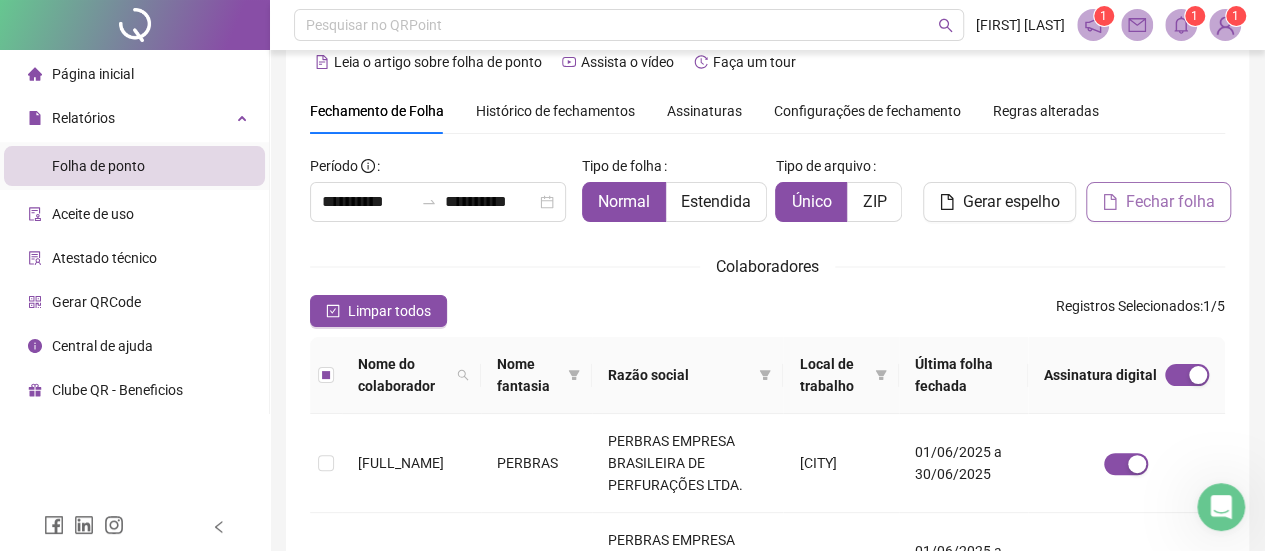 click on "Fechar folha" at bounding box center (1170, 202) 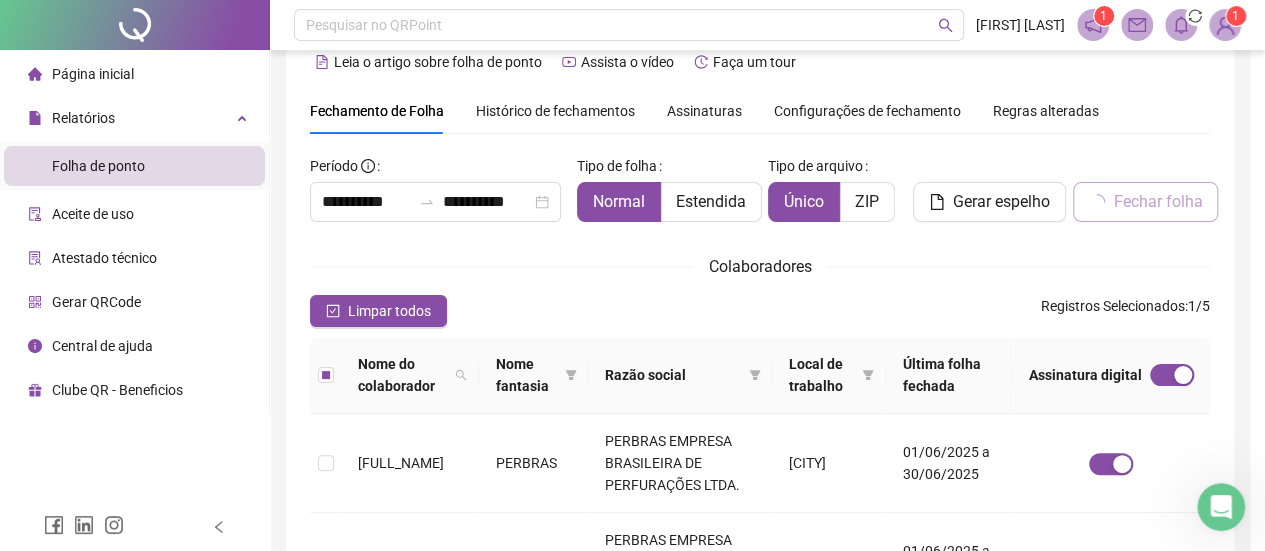 scroll, scrollTop: 134, scrollLeft: 0, axis: vertical 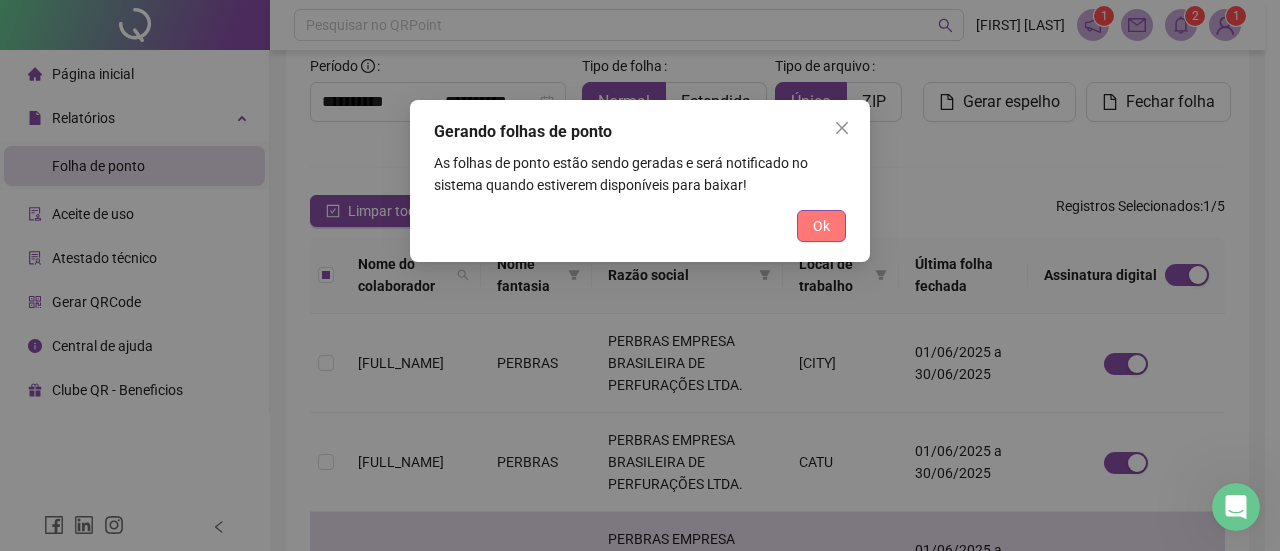 click on "Ok" at bounding box center (821, 226) 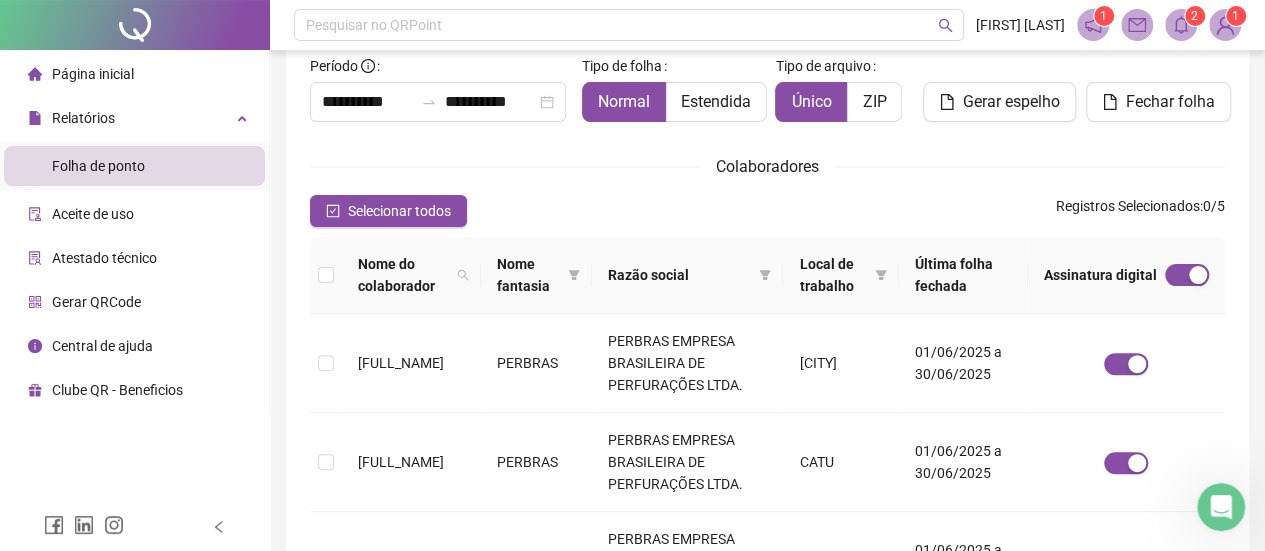 click 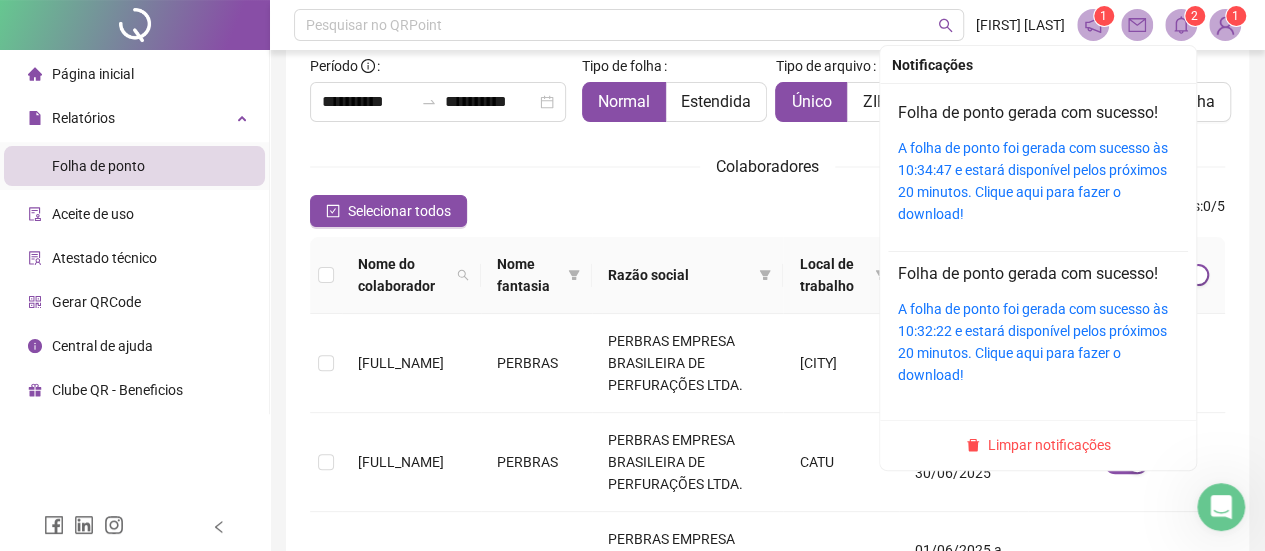 click on "A folha de ponto foi gerada com sucesso às 10:34:47 e estará disponível pelos próximos 20 minutos.
Clique aqui para fazer o download!" at bounding box center (1038, 181) 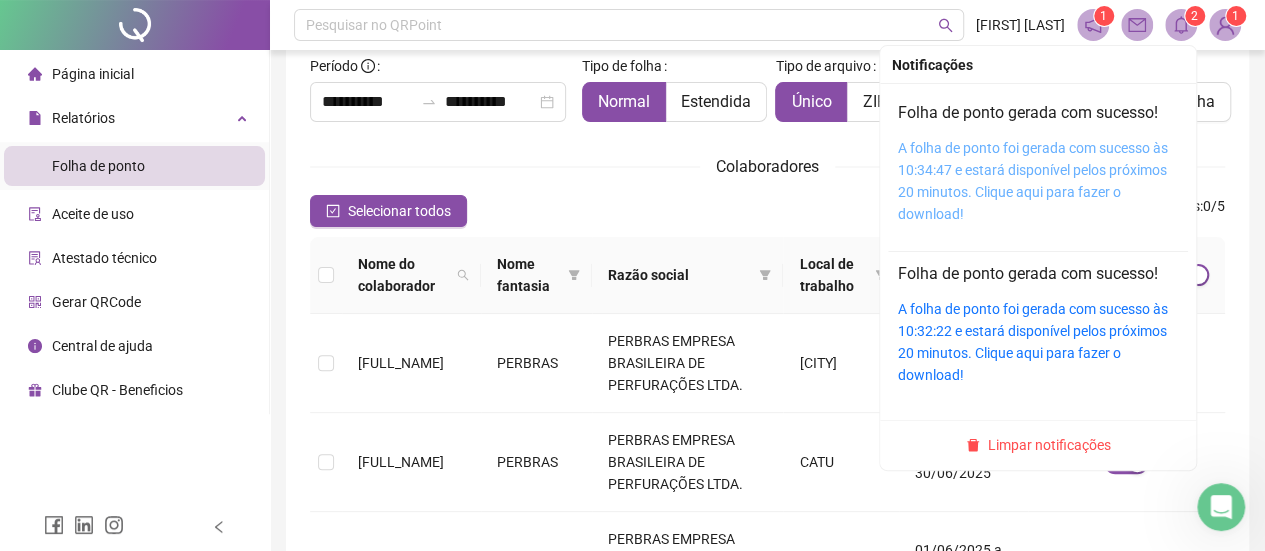 click on "A folha de ponto foi gerada com sucesso às 10:34:47 e estará disponível pelos próximos 20 minutos.
Clique aqui para fazer o download!" at bounding box center (1033, 181) 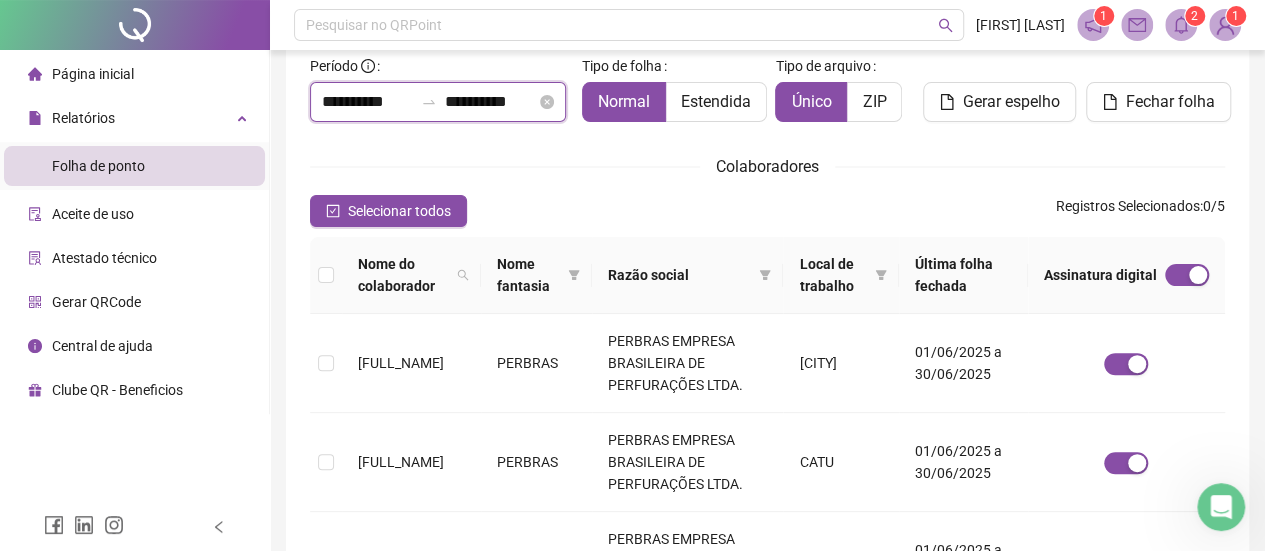 click on "**********" at bounding box center [367, 102] 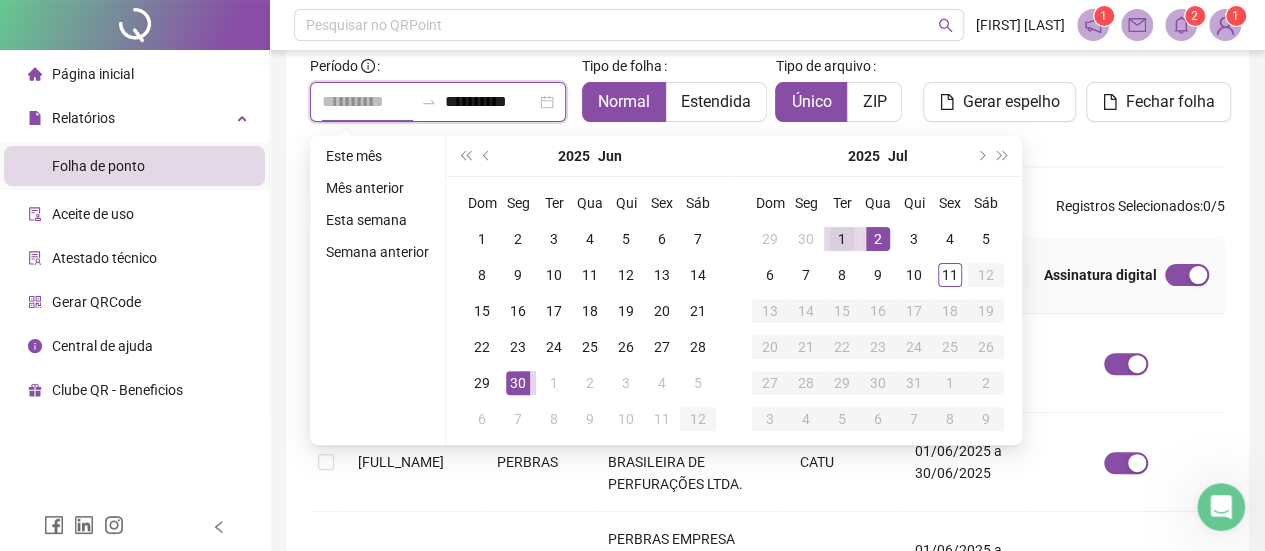 type on "**********" 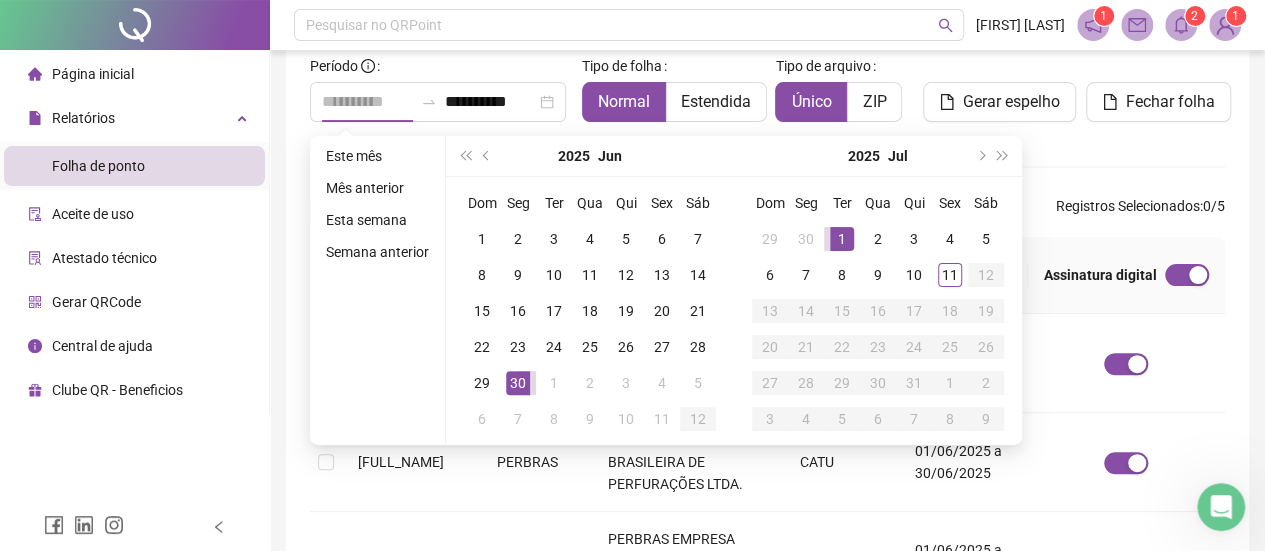 click on "1" at bounding box center (842, 239) 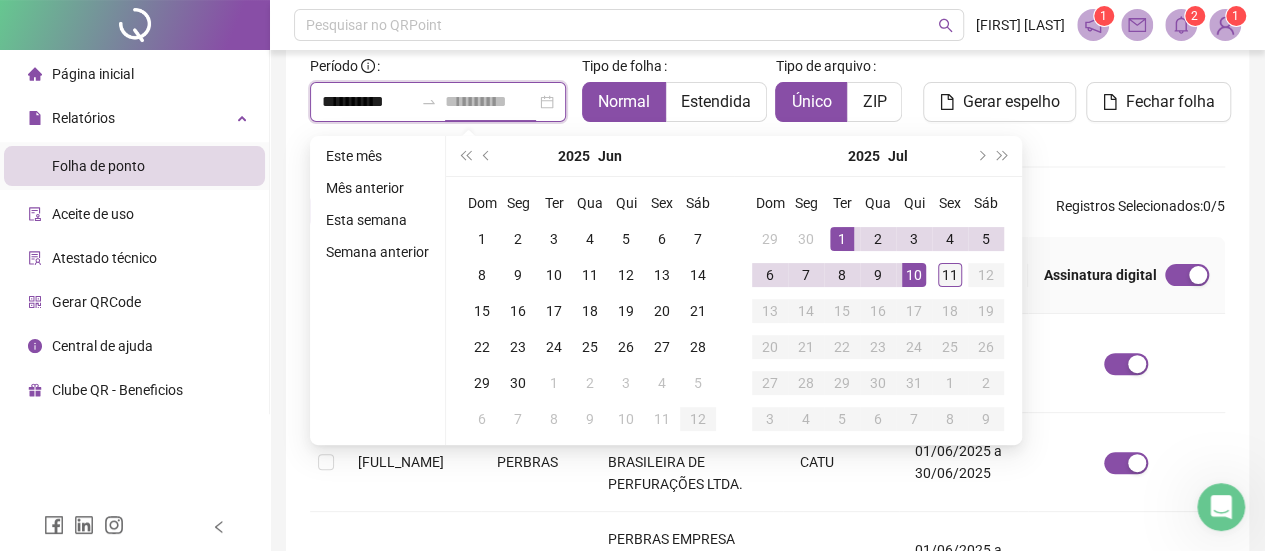 type on "**********" 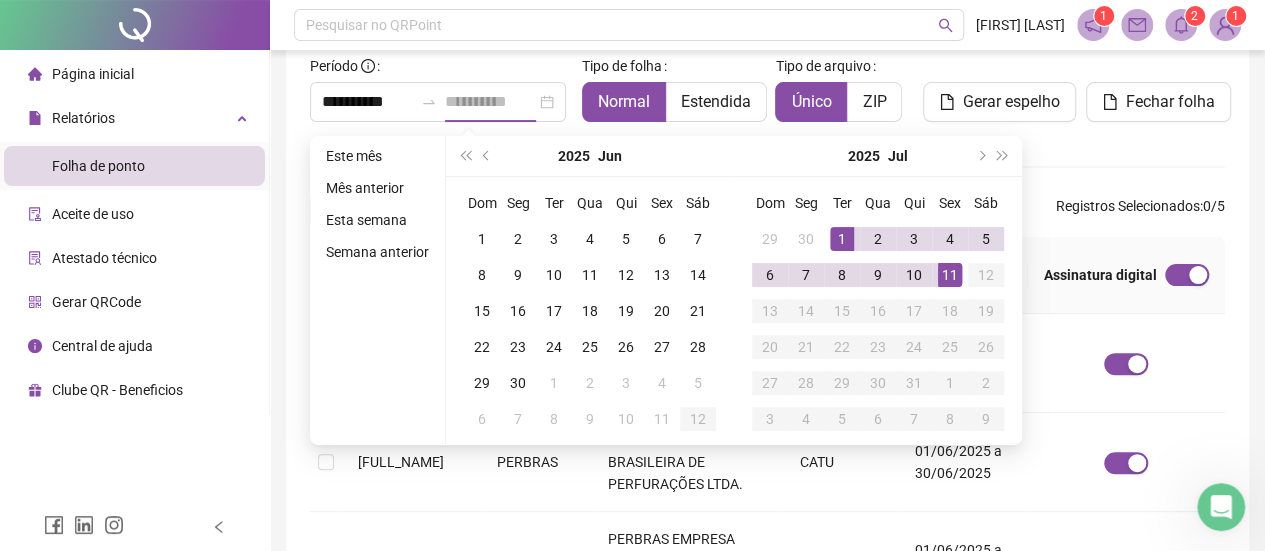 click on "11" at bounding box center [950, 275] 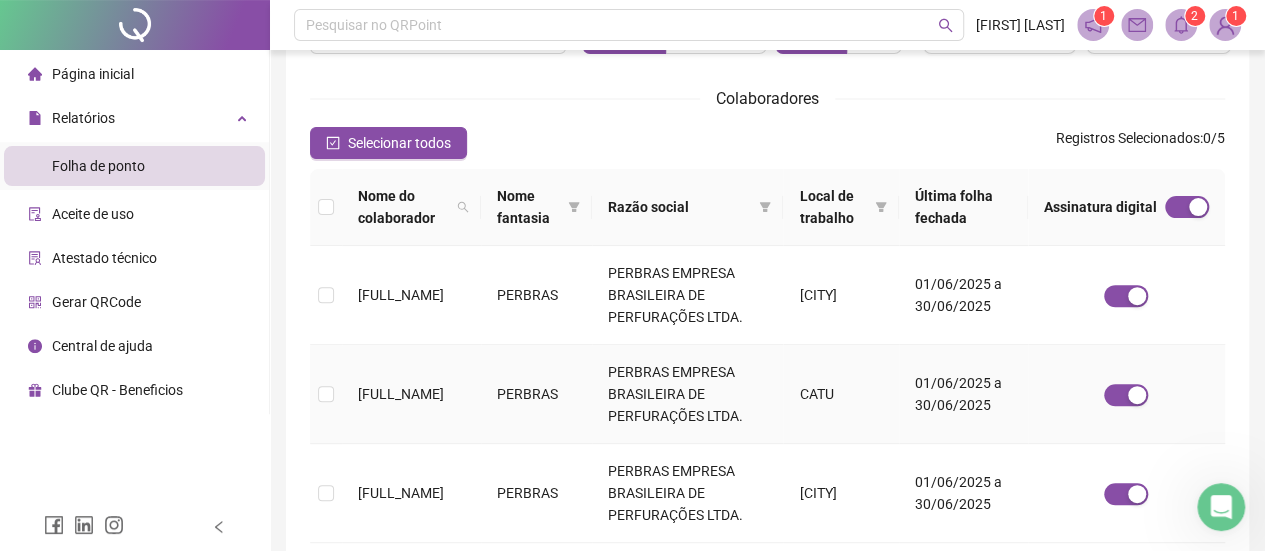 scroll, scrollTop: 234, scrollLeft: 0, axis: vertical 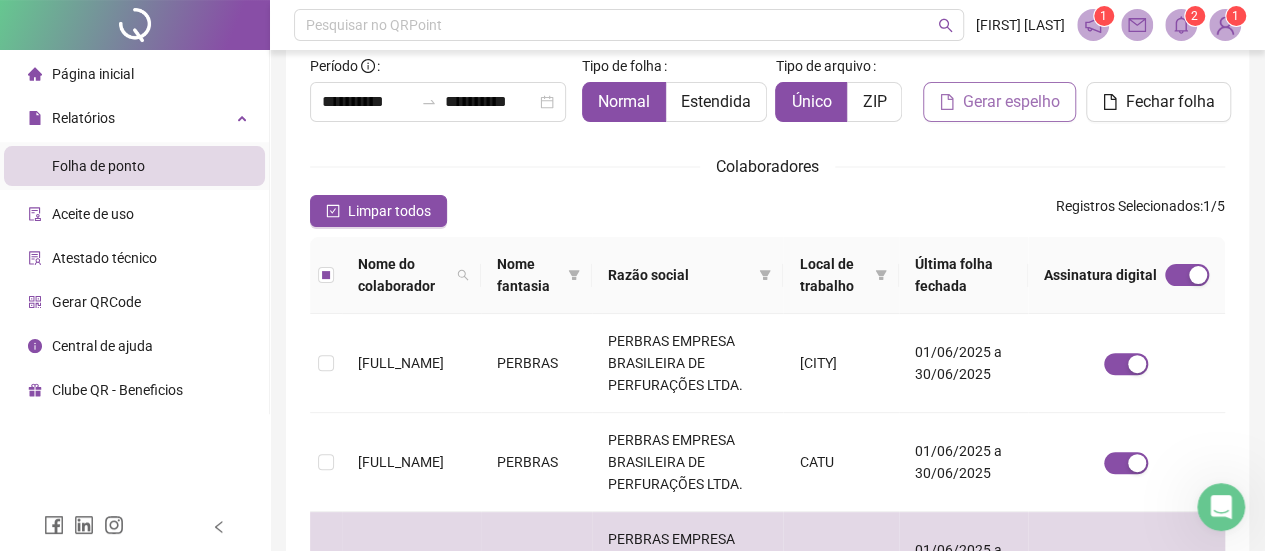 click on "Gerar espelho" at bounding box center (1011, 102) 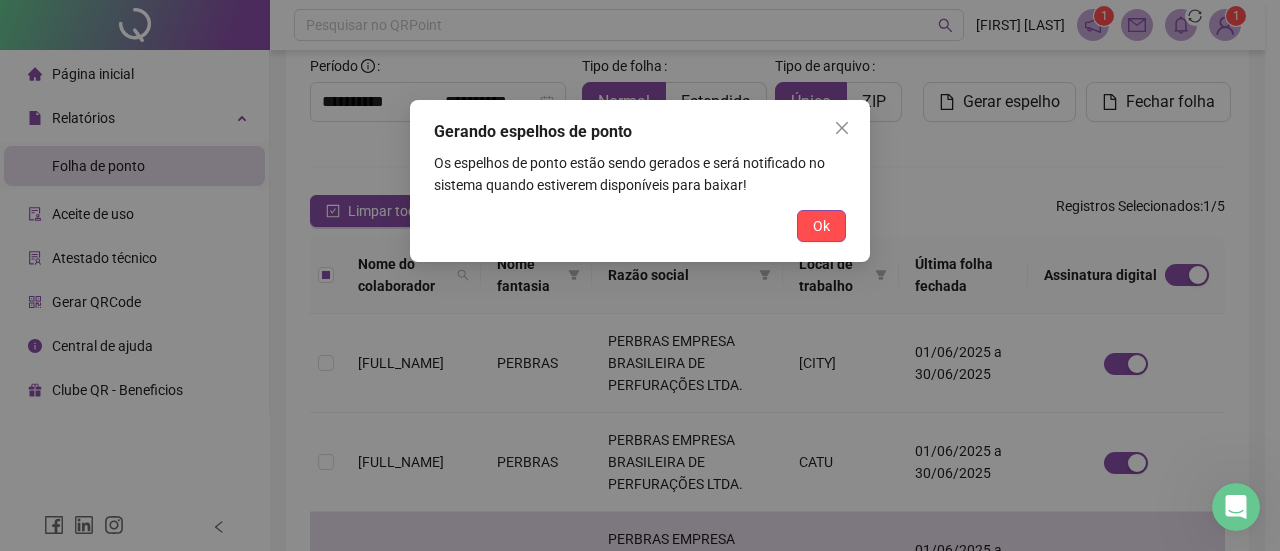 click on "Ok" at bounding box center (821, 226) 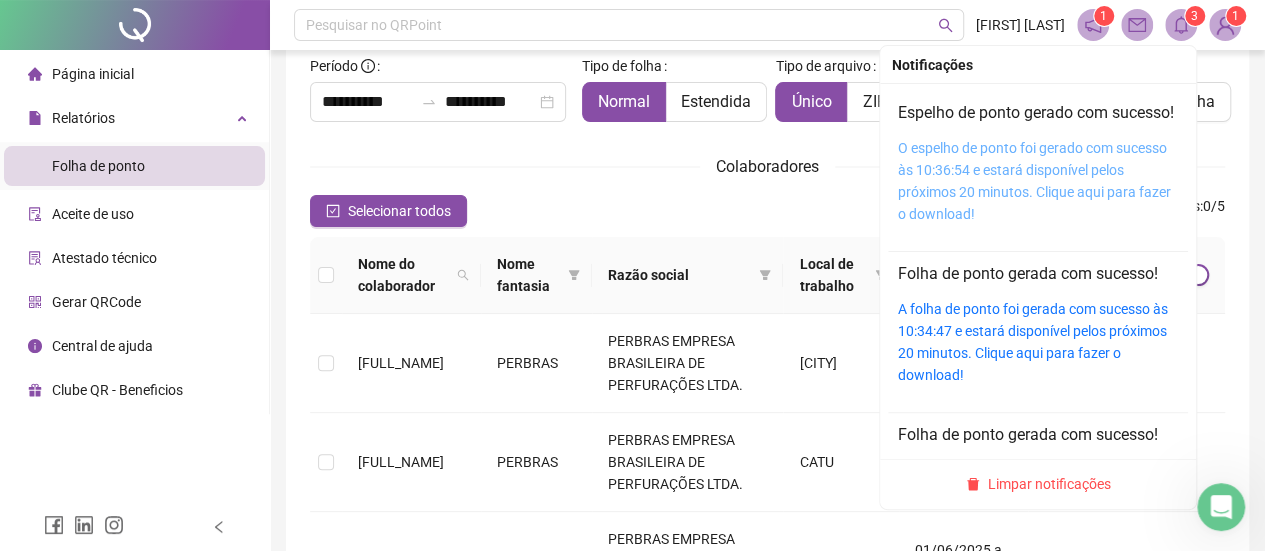 click on "O espelho de ponto foi gerado com sucesso às 10:36:54 e estará disponível pelos próximos 20 minutos.
Clique aqui para fazer o download!" at bounding box center [1034, 181] 